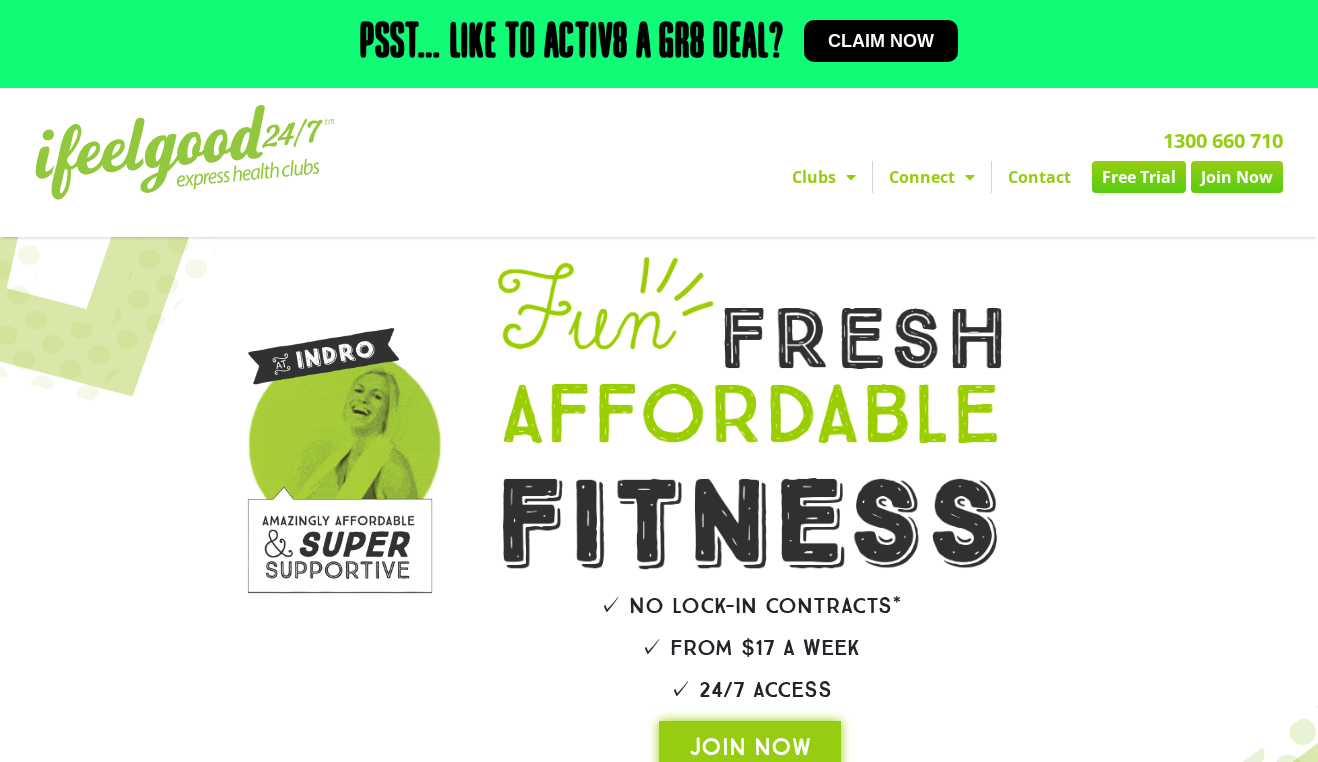 scroll, scrollTop: 0, scrollLeft: 0, axis: both 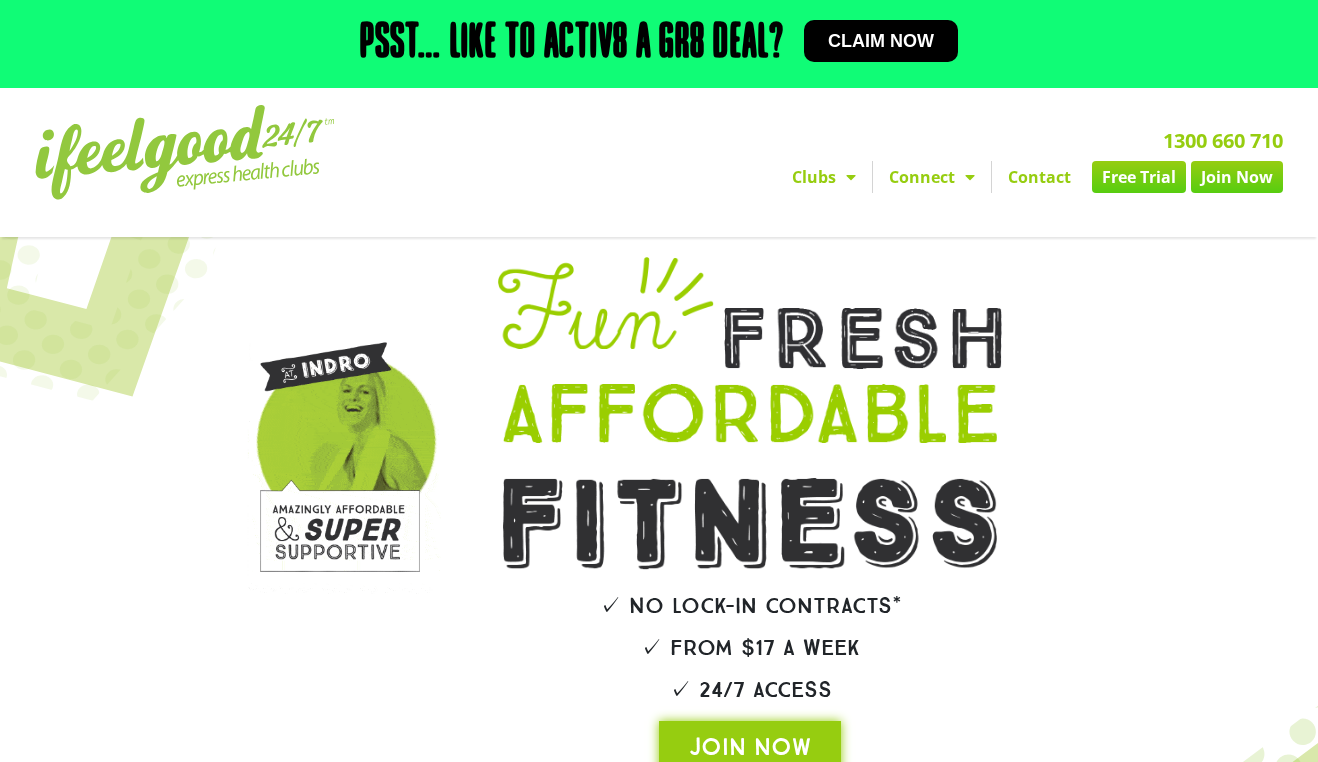 click on "Free Trial" 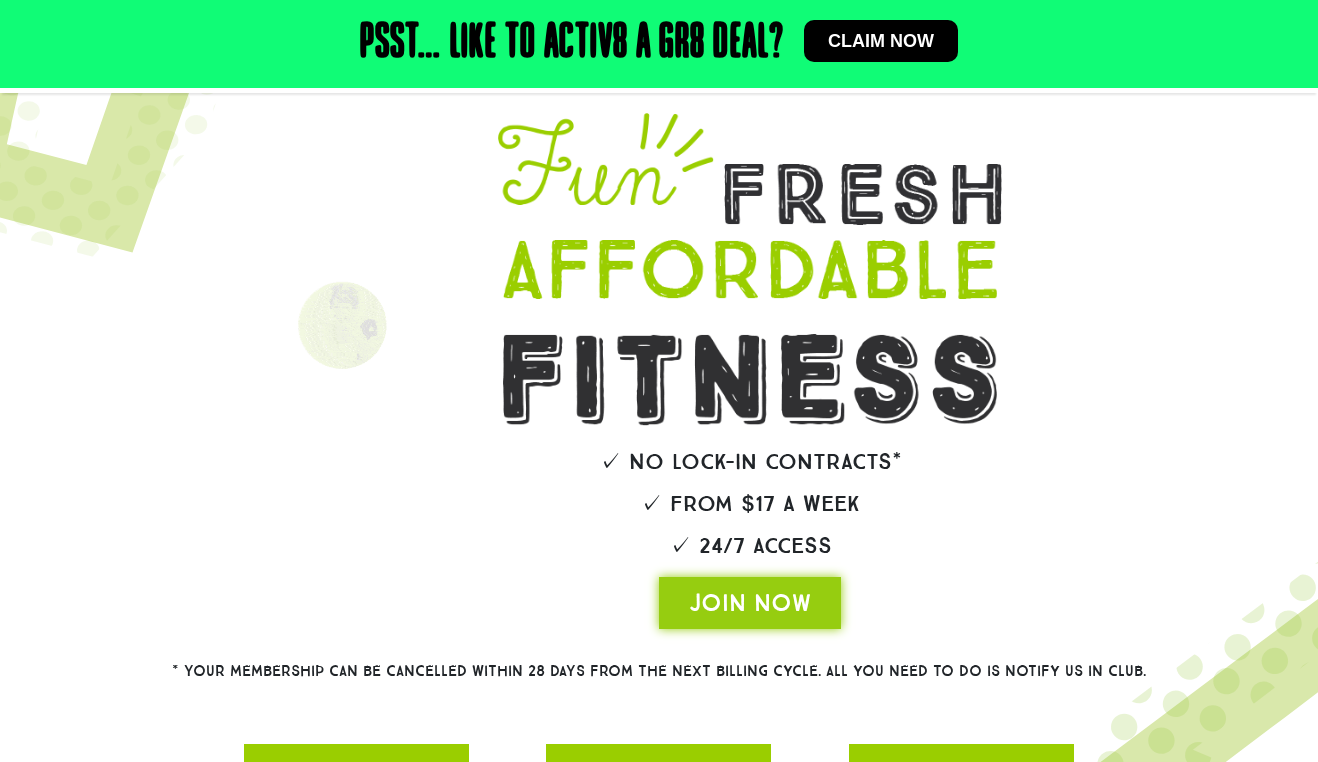 scroll, scrollTop: 511, scrollLeft: 0, axis: vertical 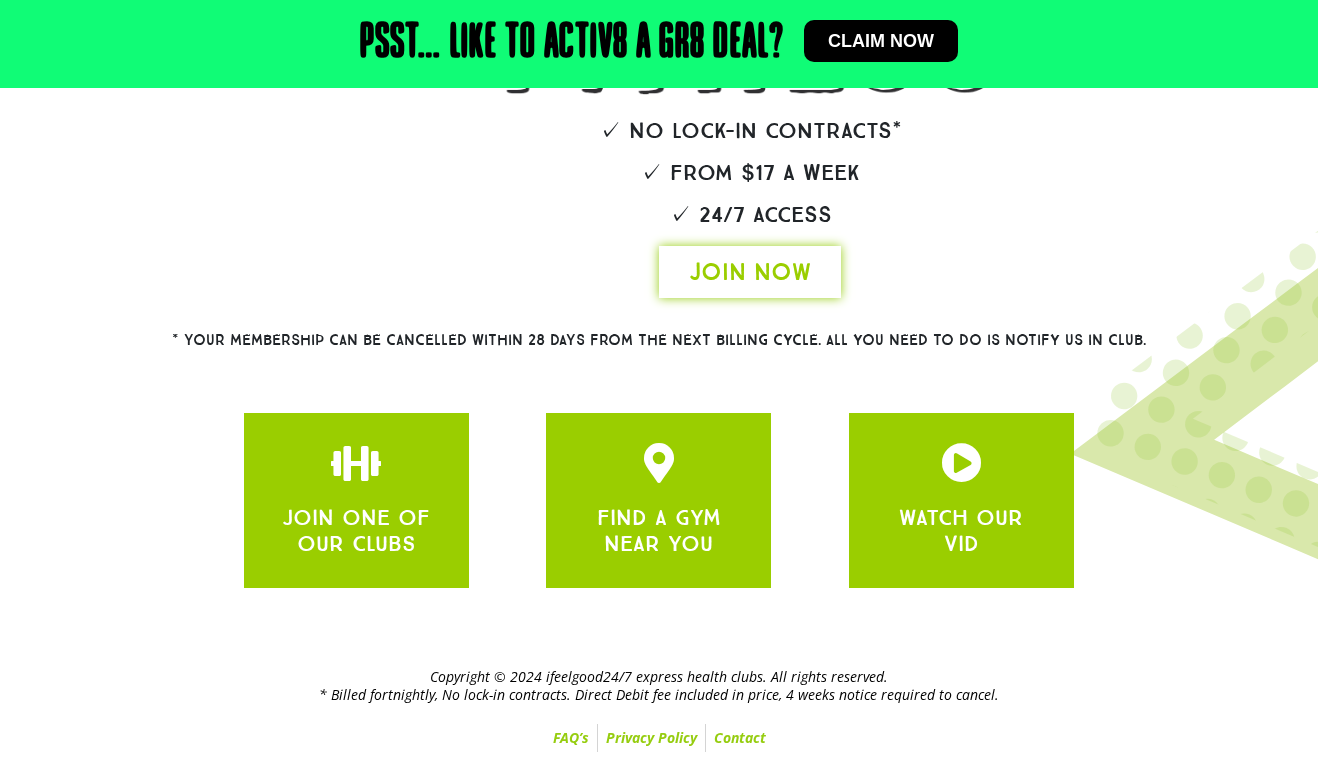 click on "JOIN NOW" at bounding box center (750, 272) 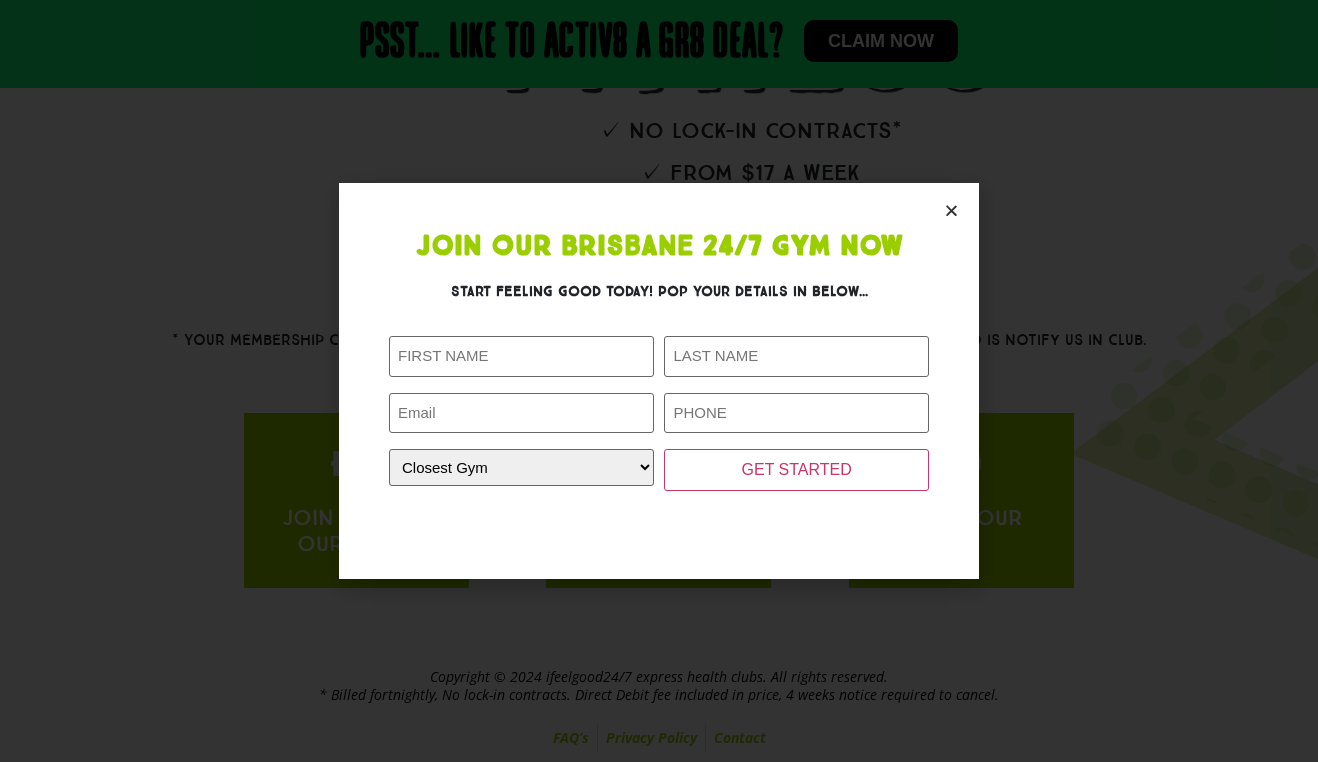 click at bounding box center (951, 210) 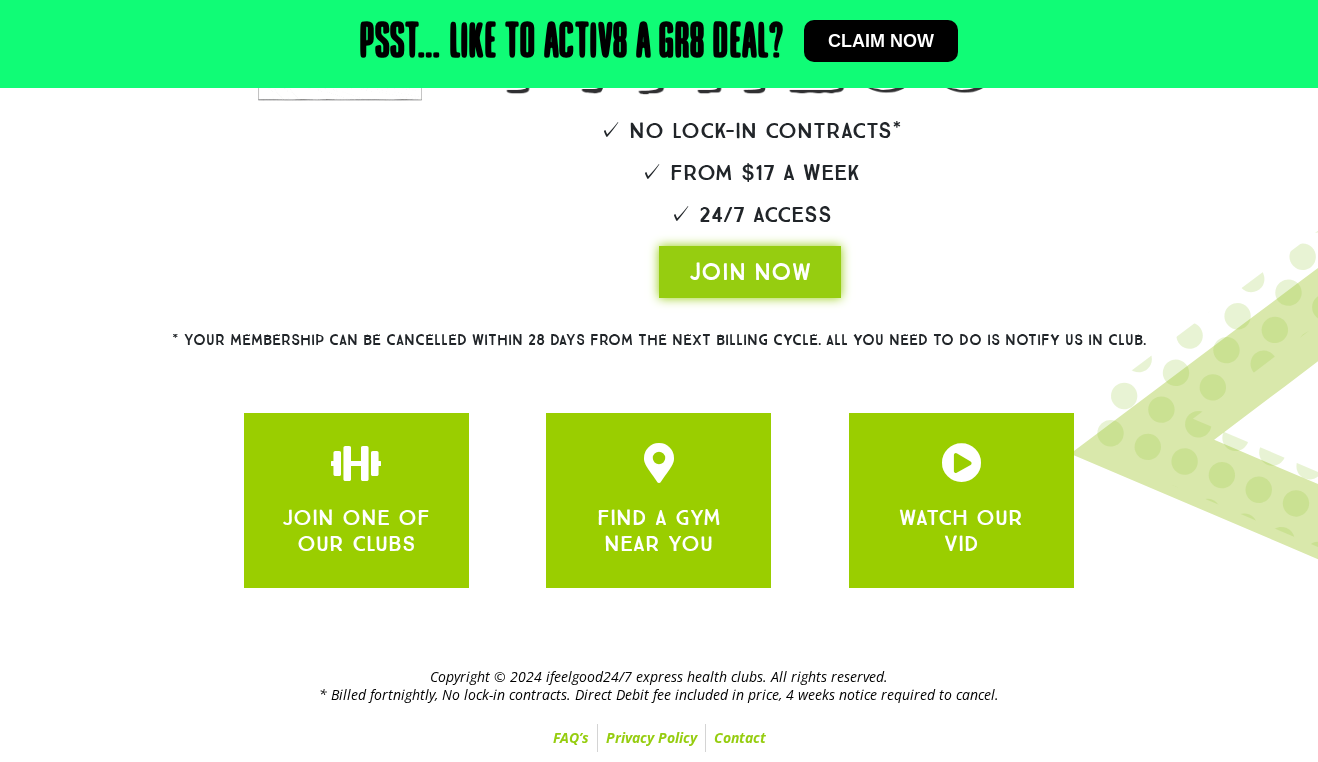 scroll, scrollTop: 0, scrollLeft: 0, axis: both 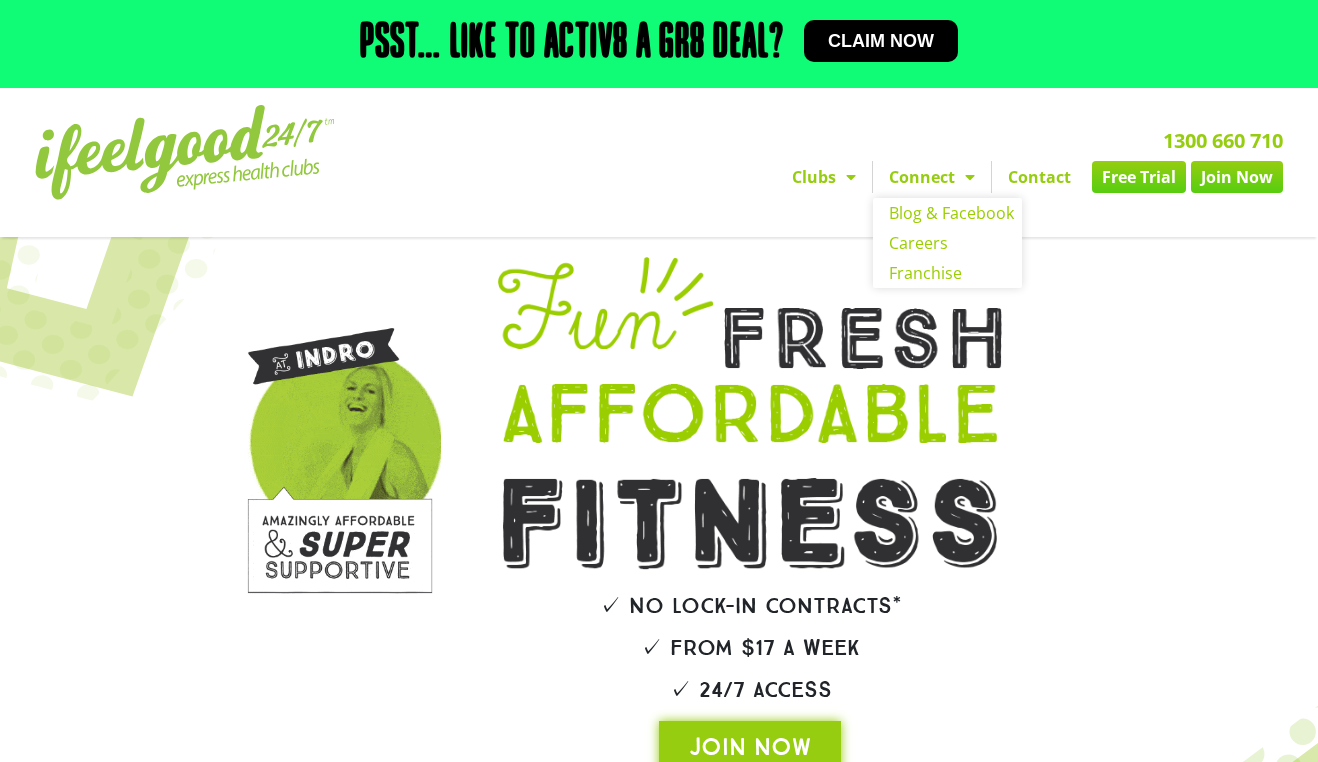 click on "Connect" 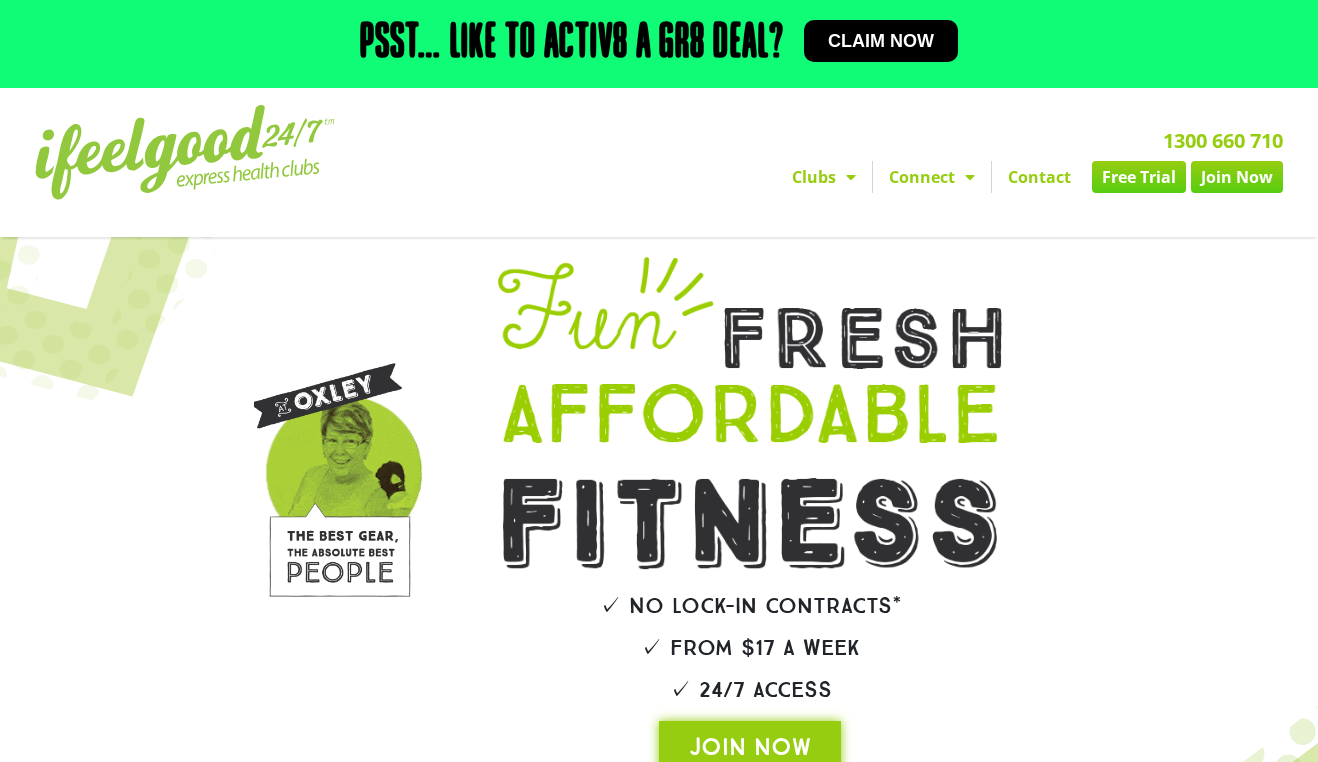 click on "Connect" 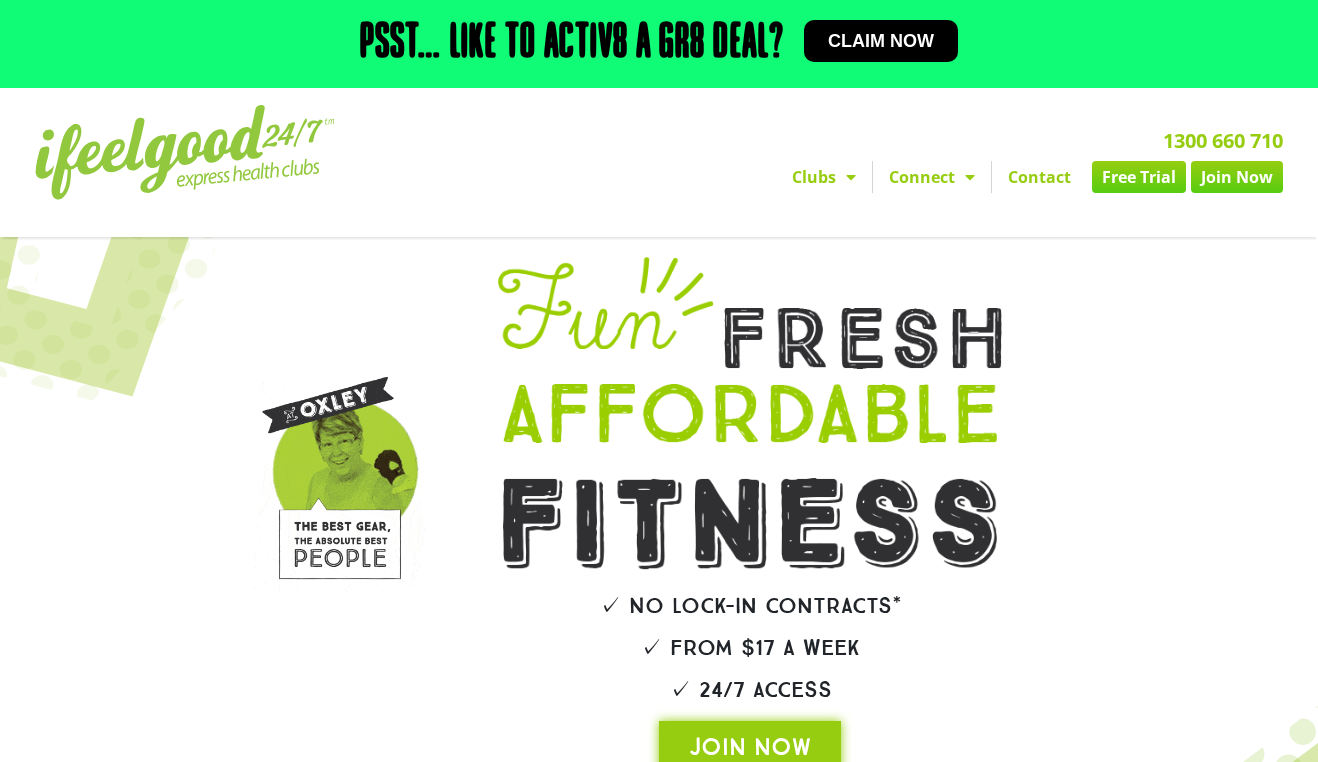 click on "Connect" 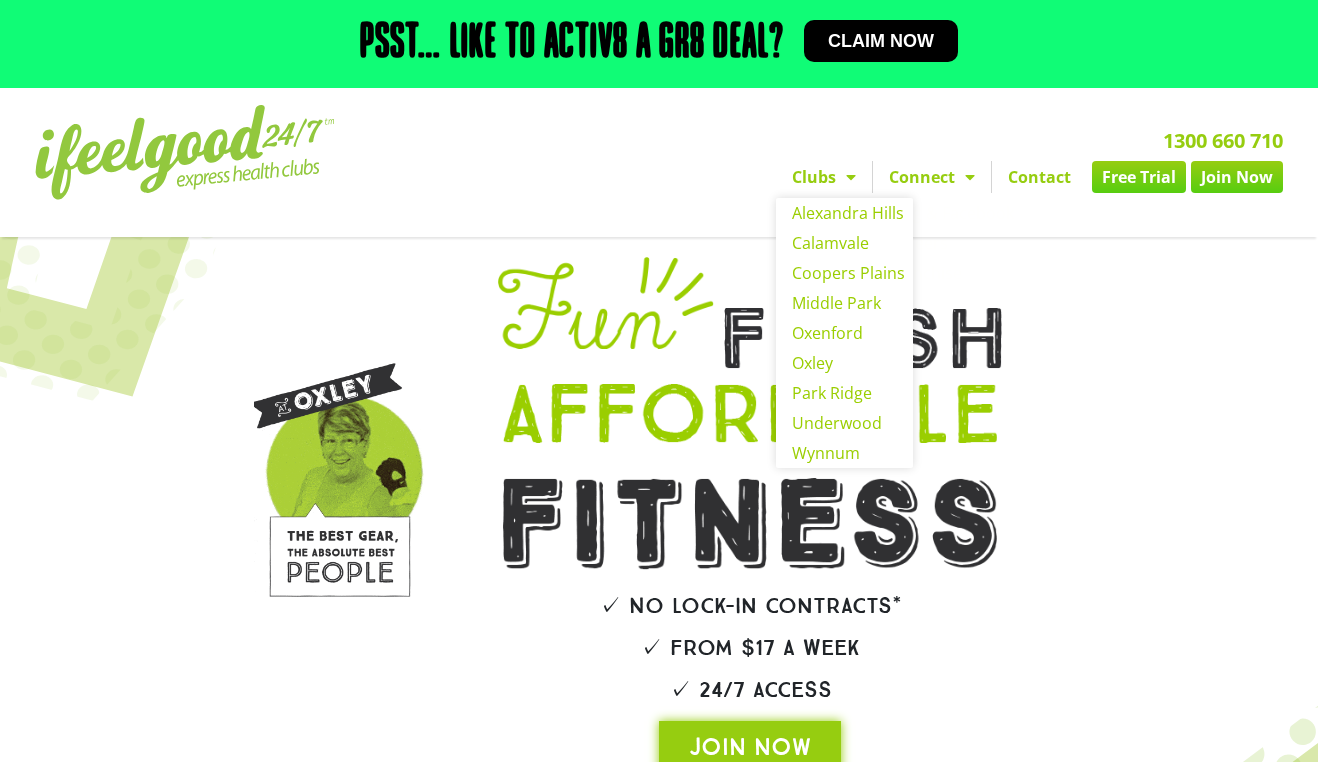 click on "Clubs" 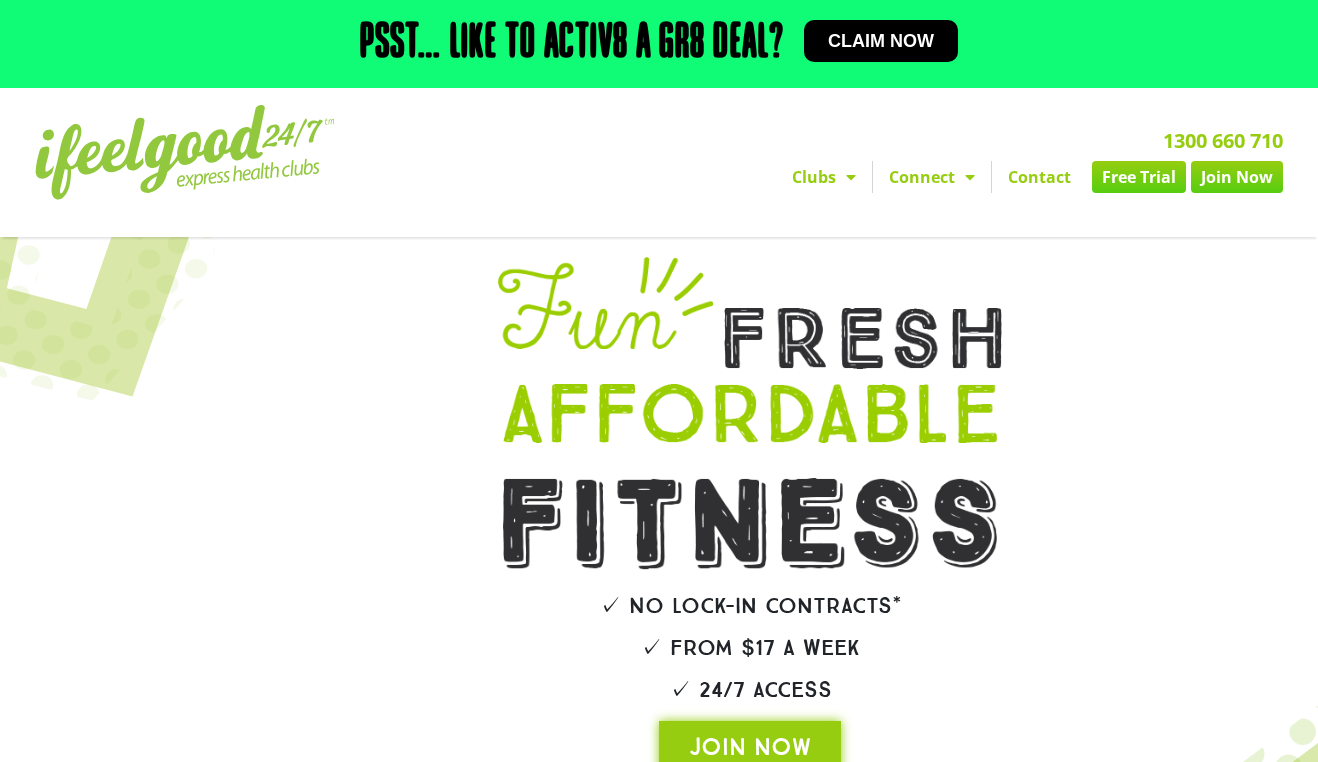 click on "Clubs" 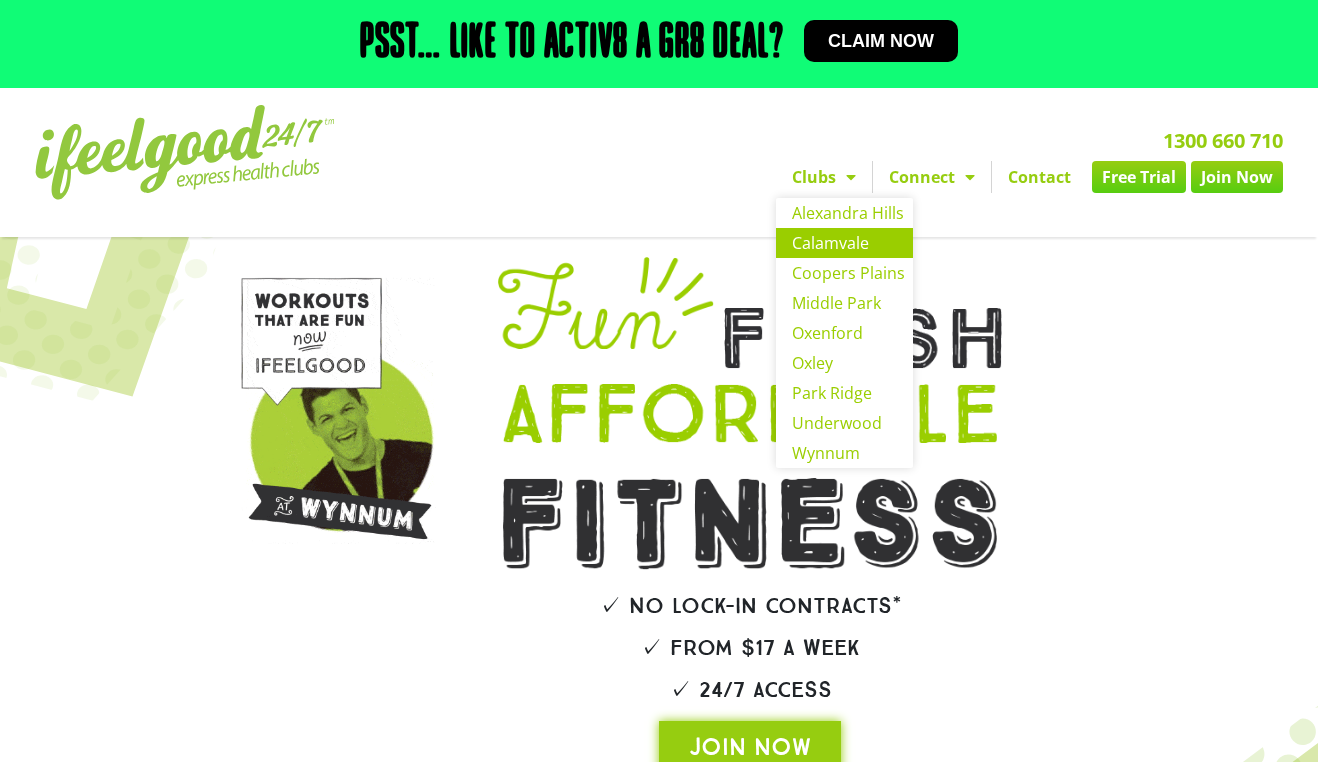 click on "Calamvale" 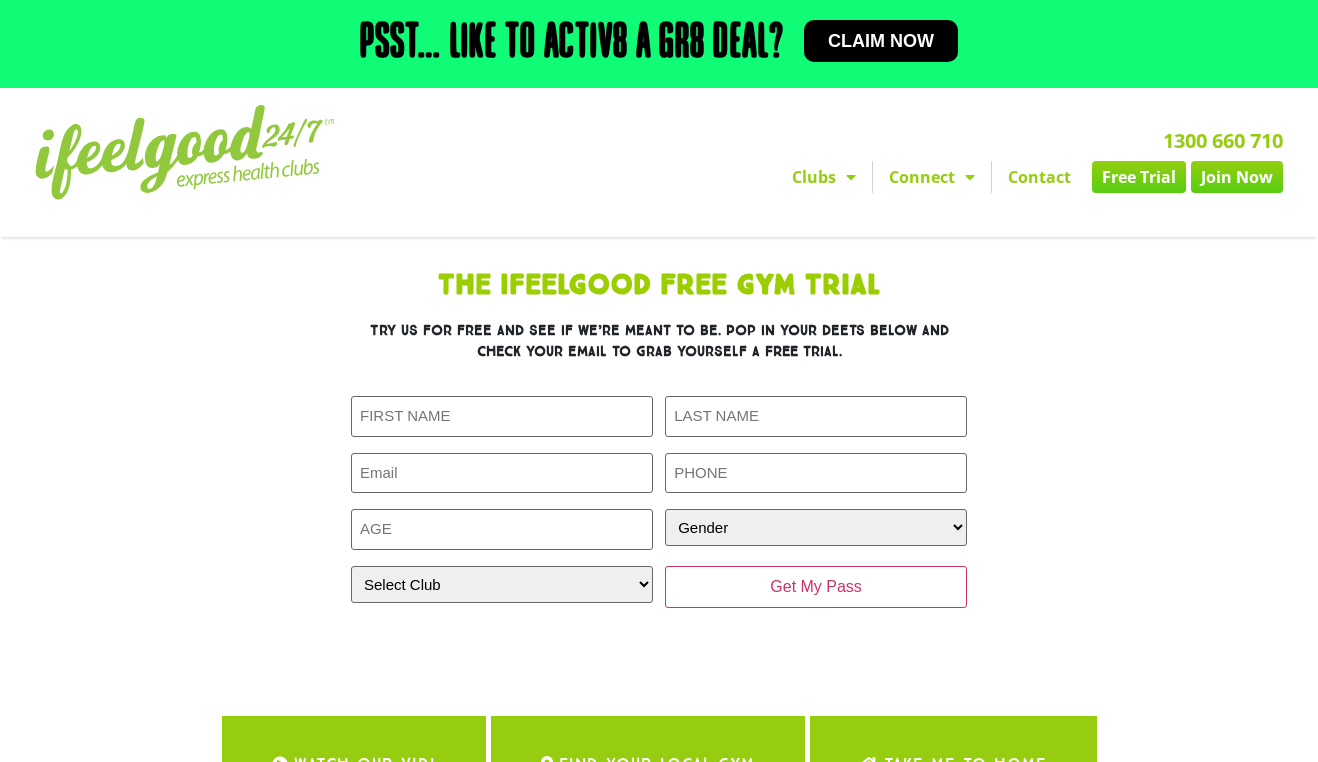 scroll, scrollTop: 0, scrollLeft: 0, axis: both 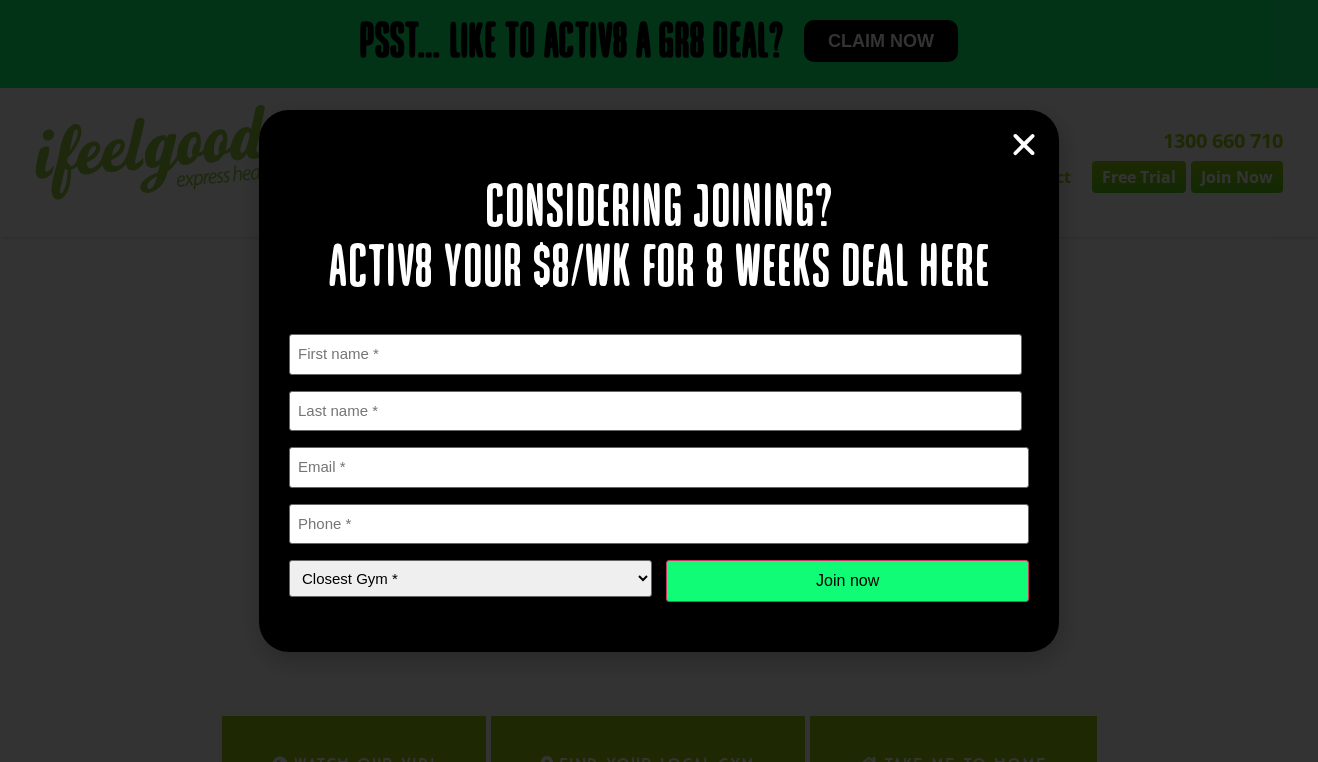 click at bounding box center [1024, 145] 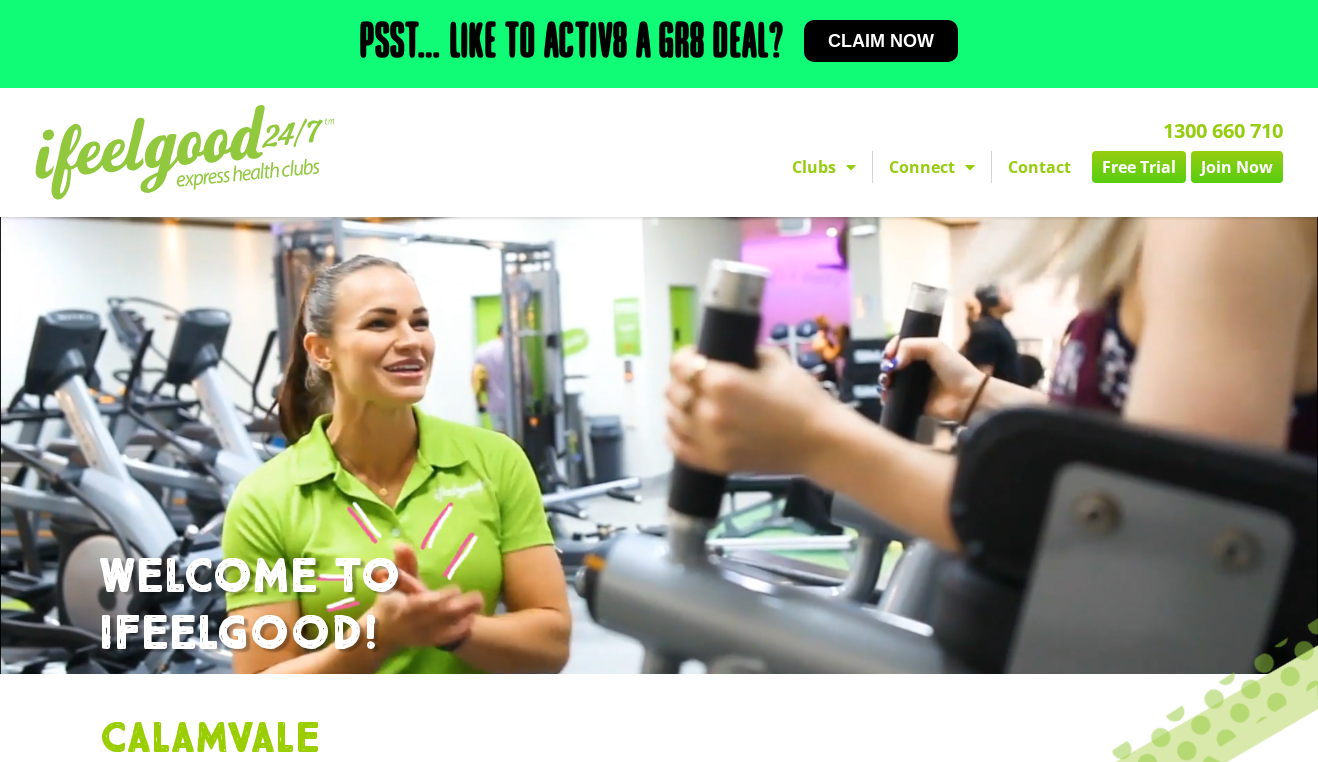 scroll, scrollTop: 0, scrollLeft: 0, axis: both 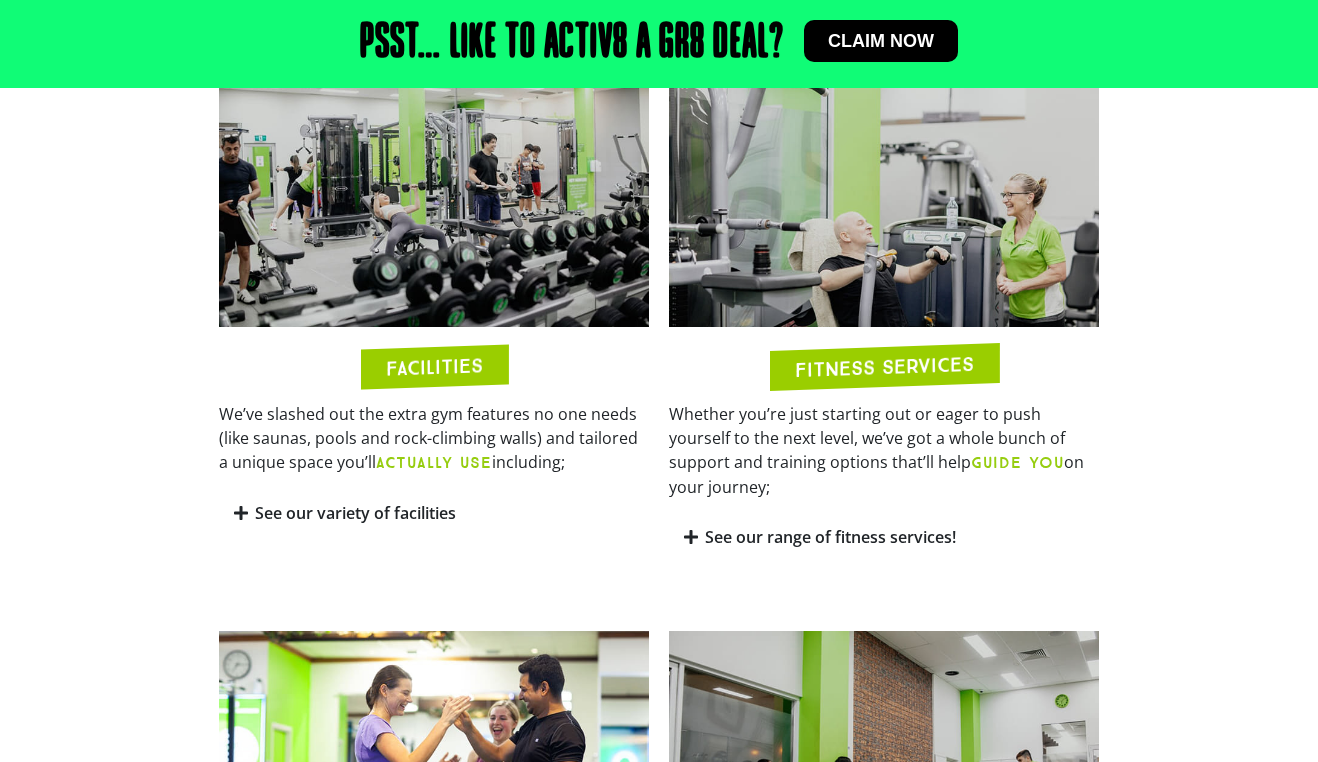 click on "See our variety of facilities" at bounding box center [355, 513] 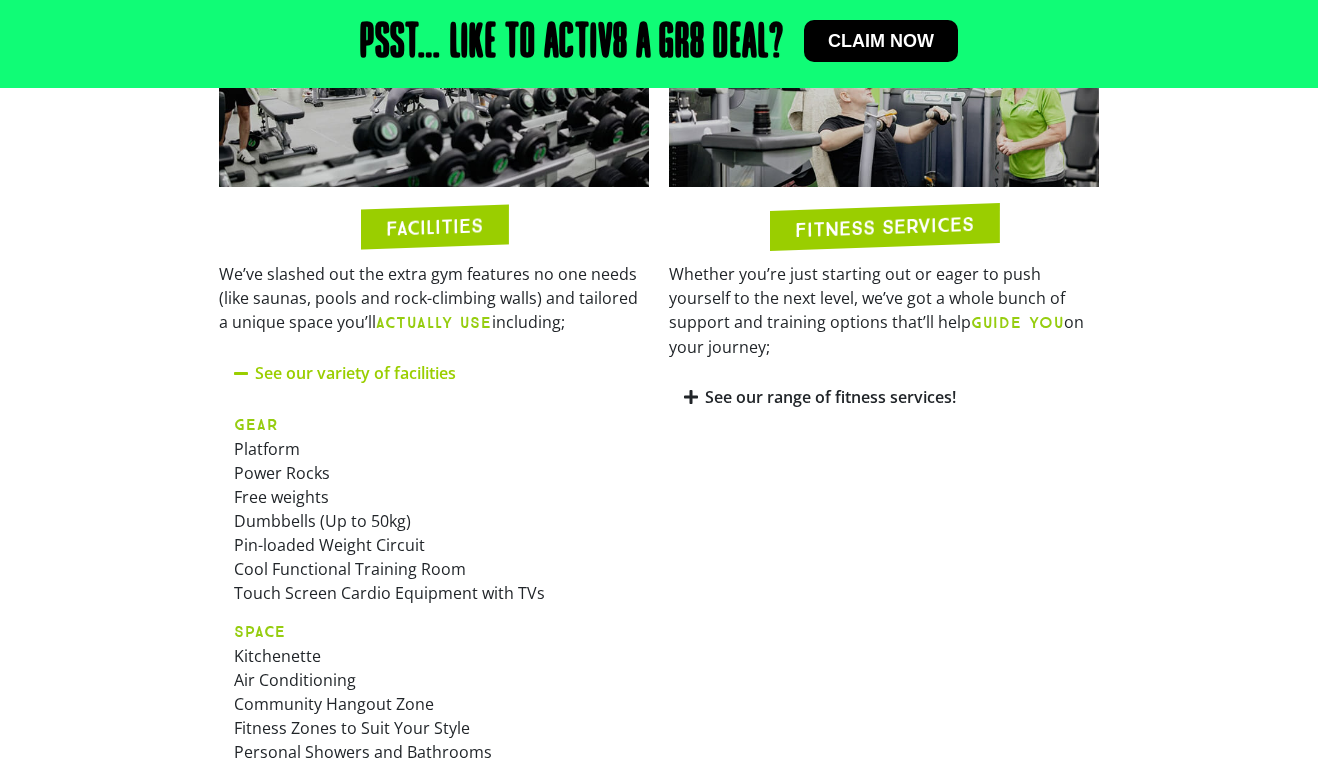 scroll, scrollTop: 1346, scrollLeft: 0, axis: vertical 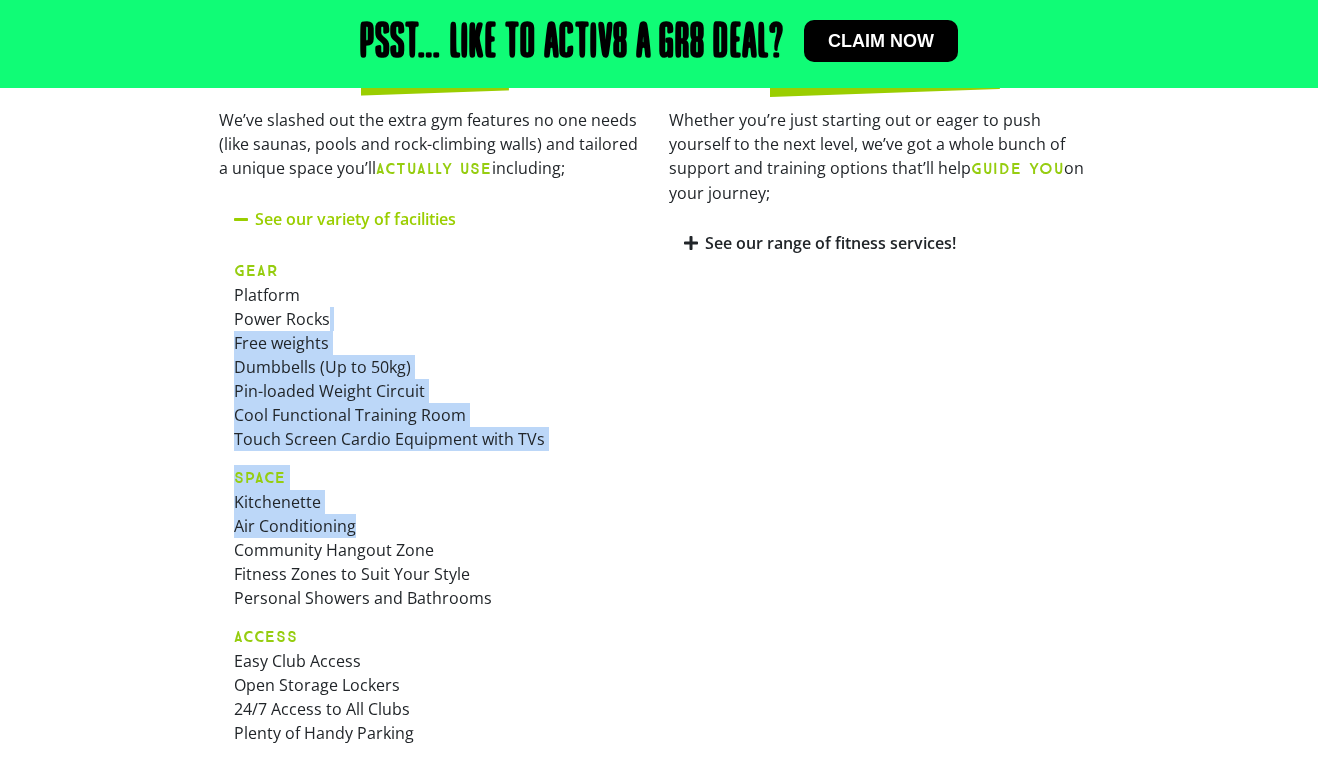 drag, startPoint x: 331, startPoint y: 360, endPoint x: 474, endPoint y: 571, distance: 254.89214 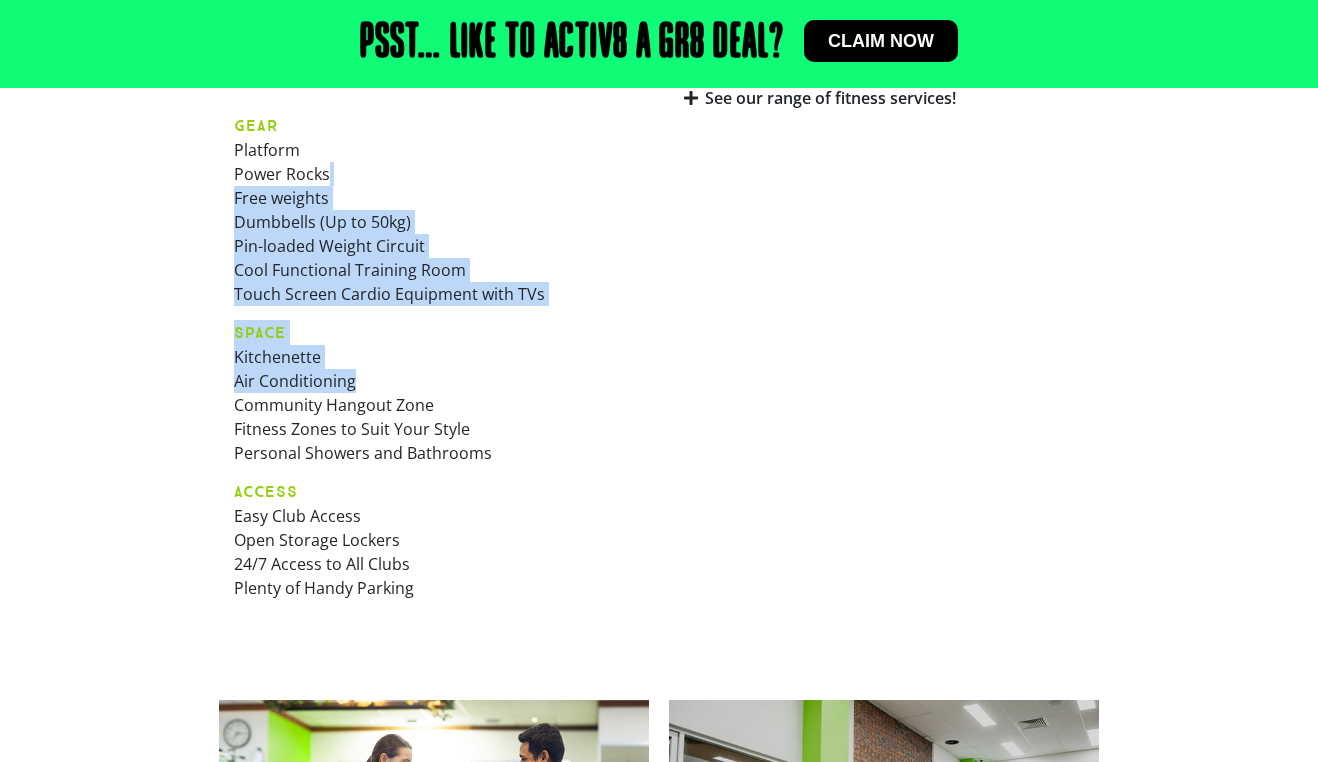 scroll, scrollTop: 1087, scrollLeft: 0, axis: vertical 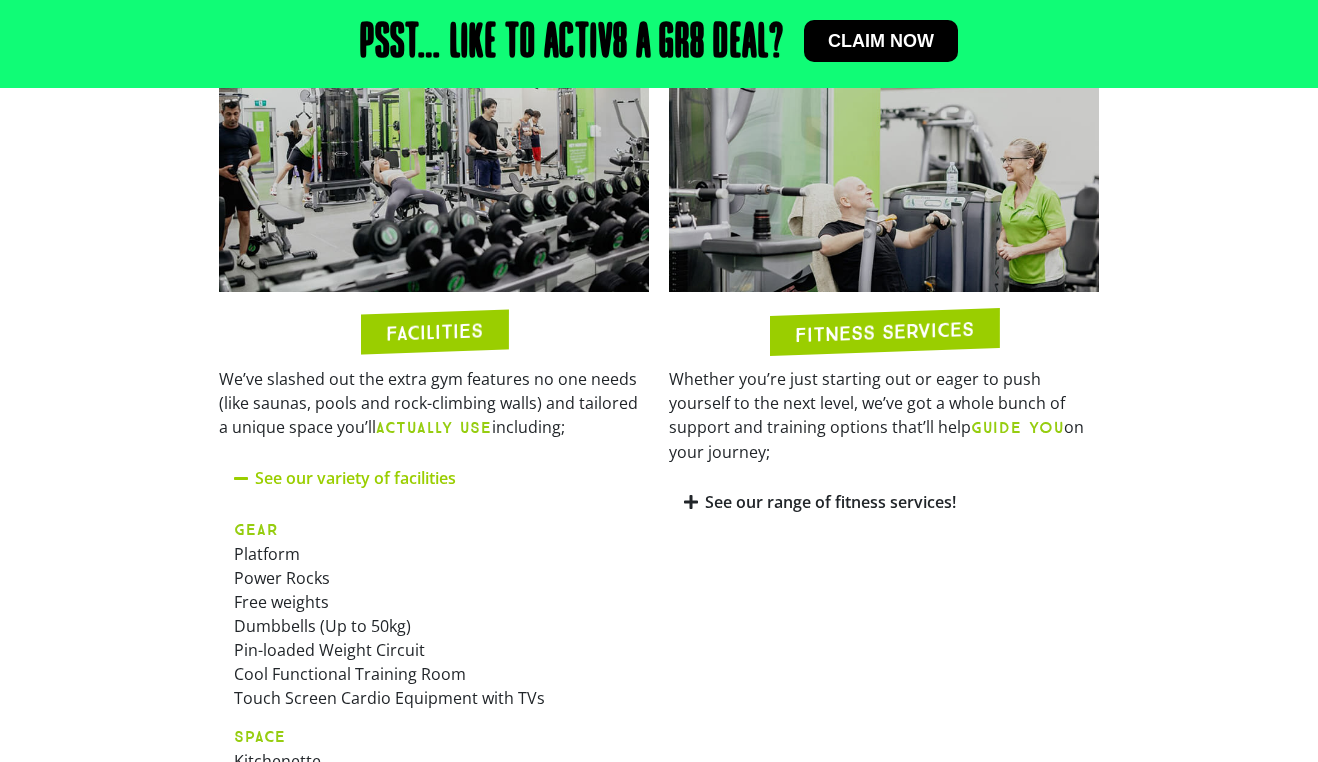 click on "FITNESS SERVICES" at bounding box center [884, 332] 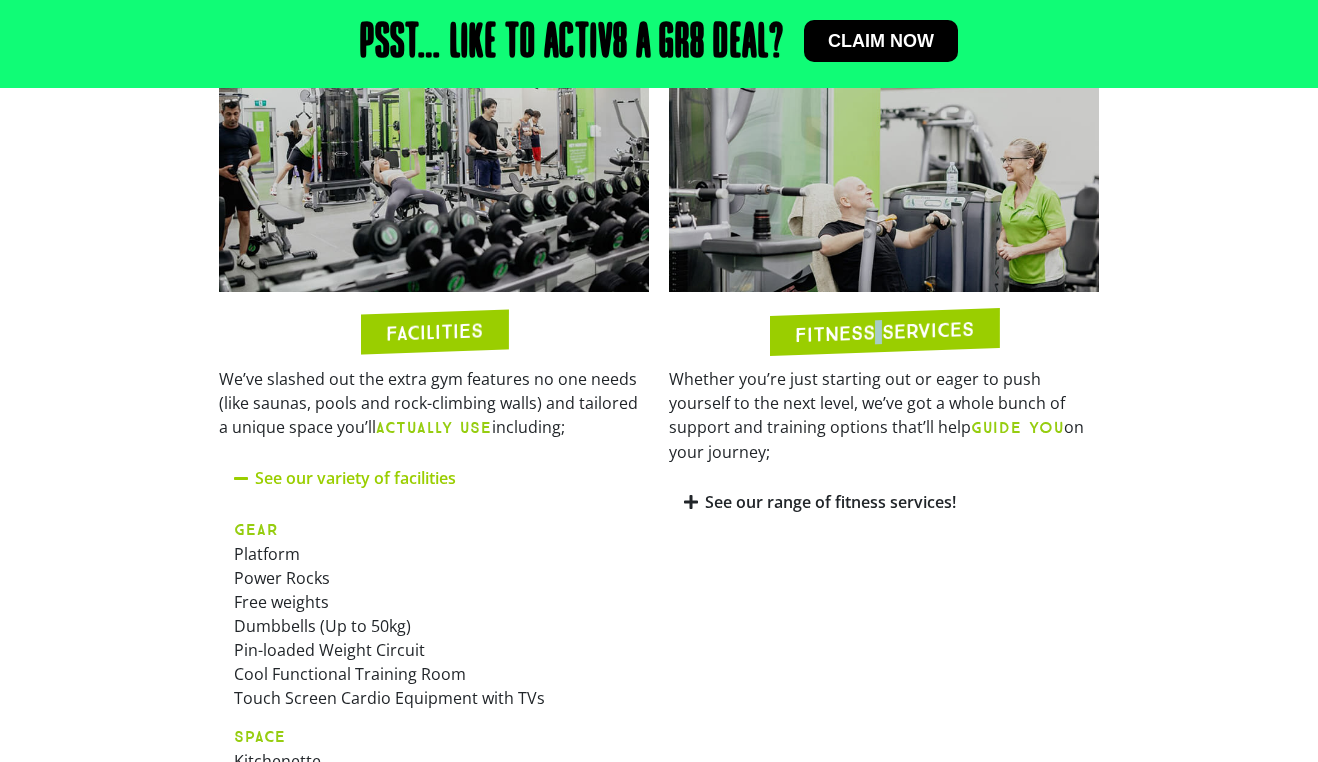 click on "FITNESS SERVICES" at bounding box center [884, 332] 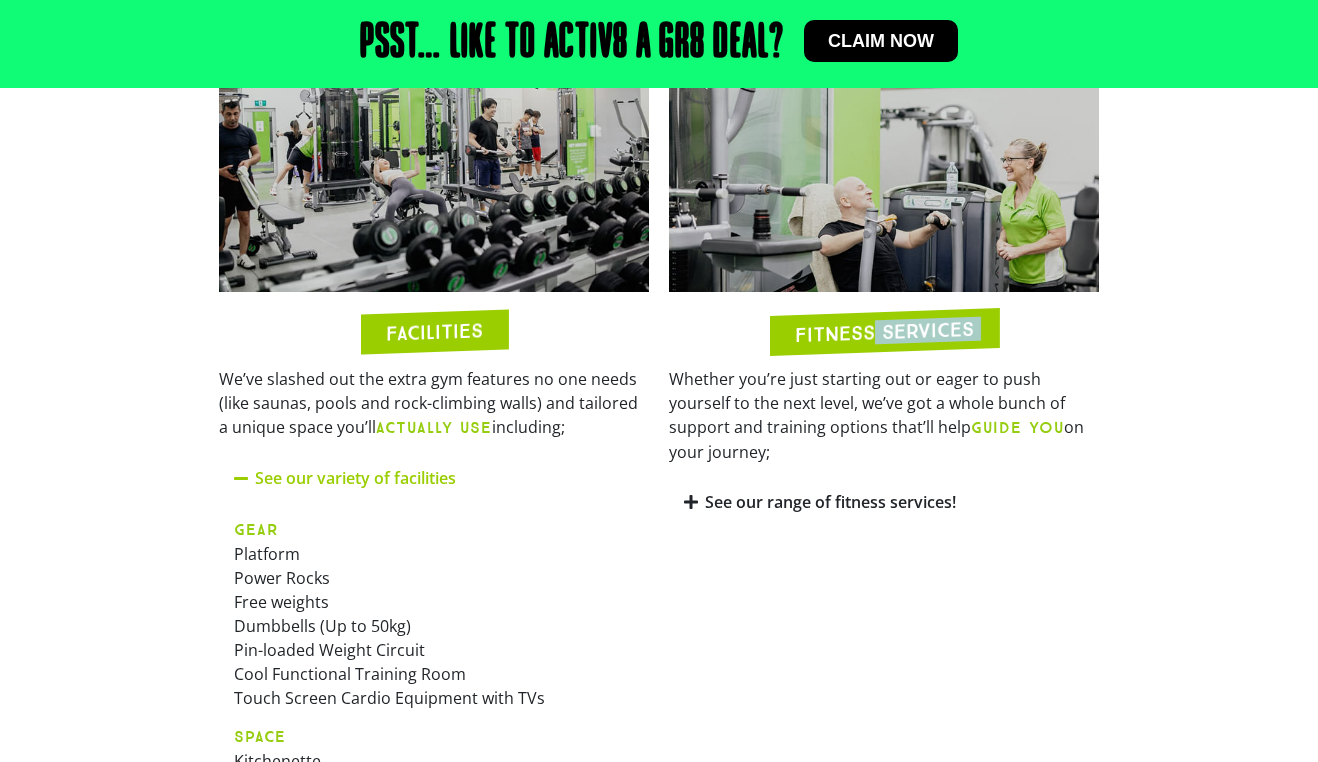 drag, startPoint x: 873, startPoint y: 372, endPoint x: 796, endPoint y: 388, distance: 78.64477 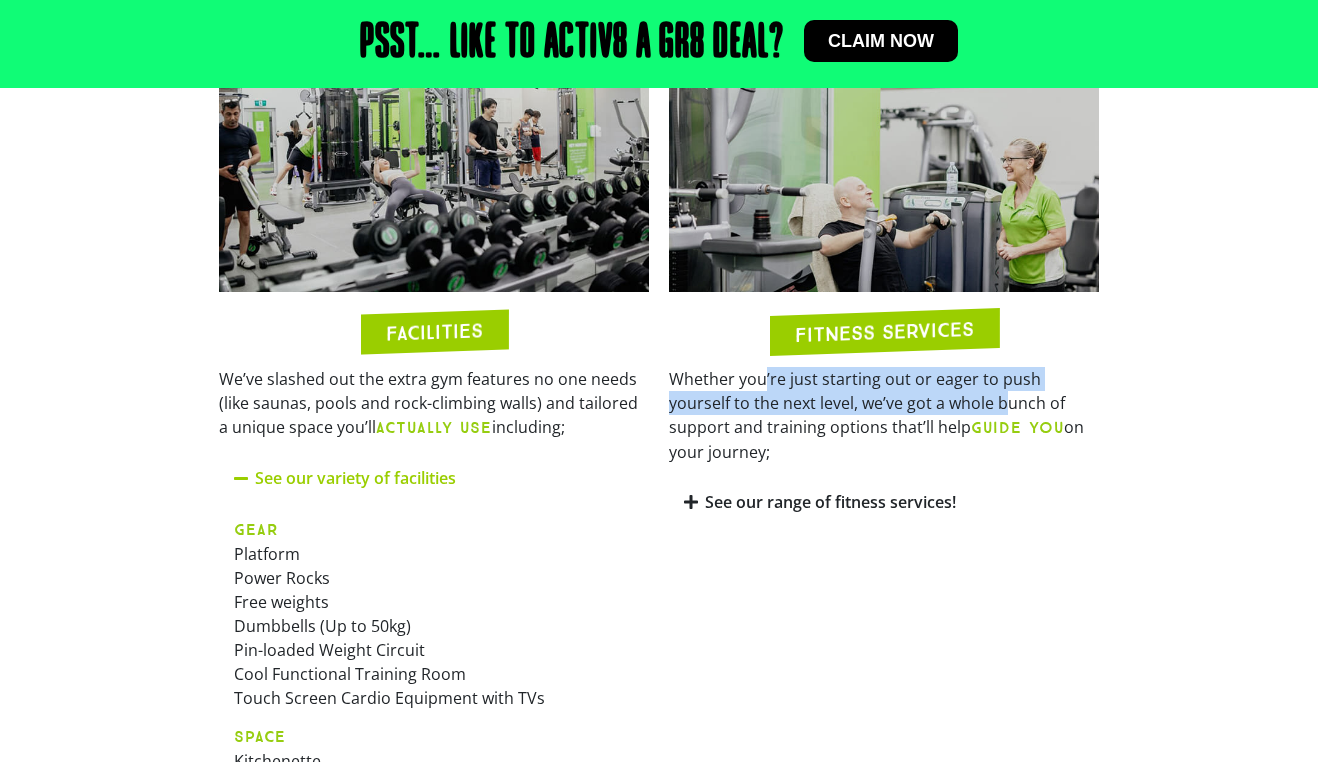 drag, startPoint x: 806, startPoint y: 436, endPoint x: 957, endPoint y: 443, distance: 151.16217 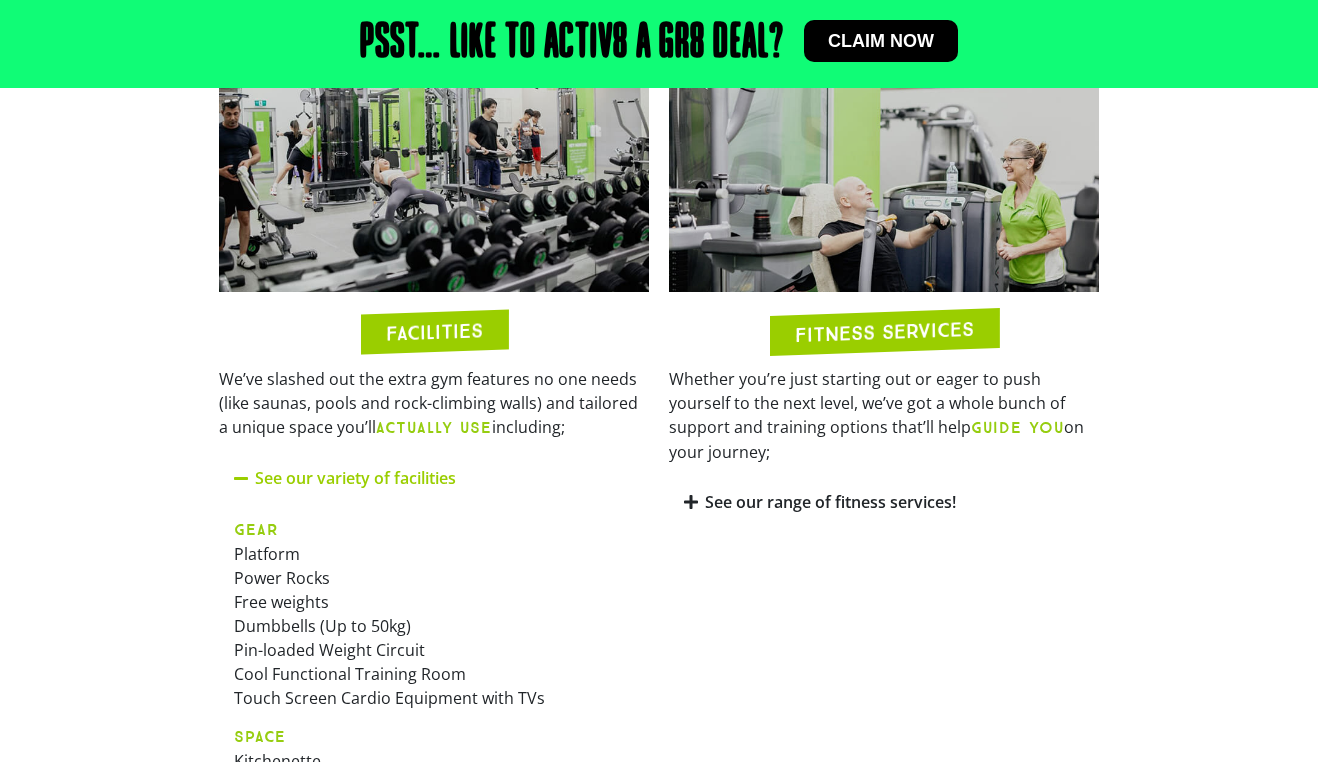 click on "Whether you’re just starting out or eager to push yourself to the next level, we’ve got a whole bunch of support and training options that’ll help  GUIDE YOU  on your journey;" at bounding box center (884, 415) 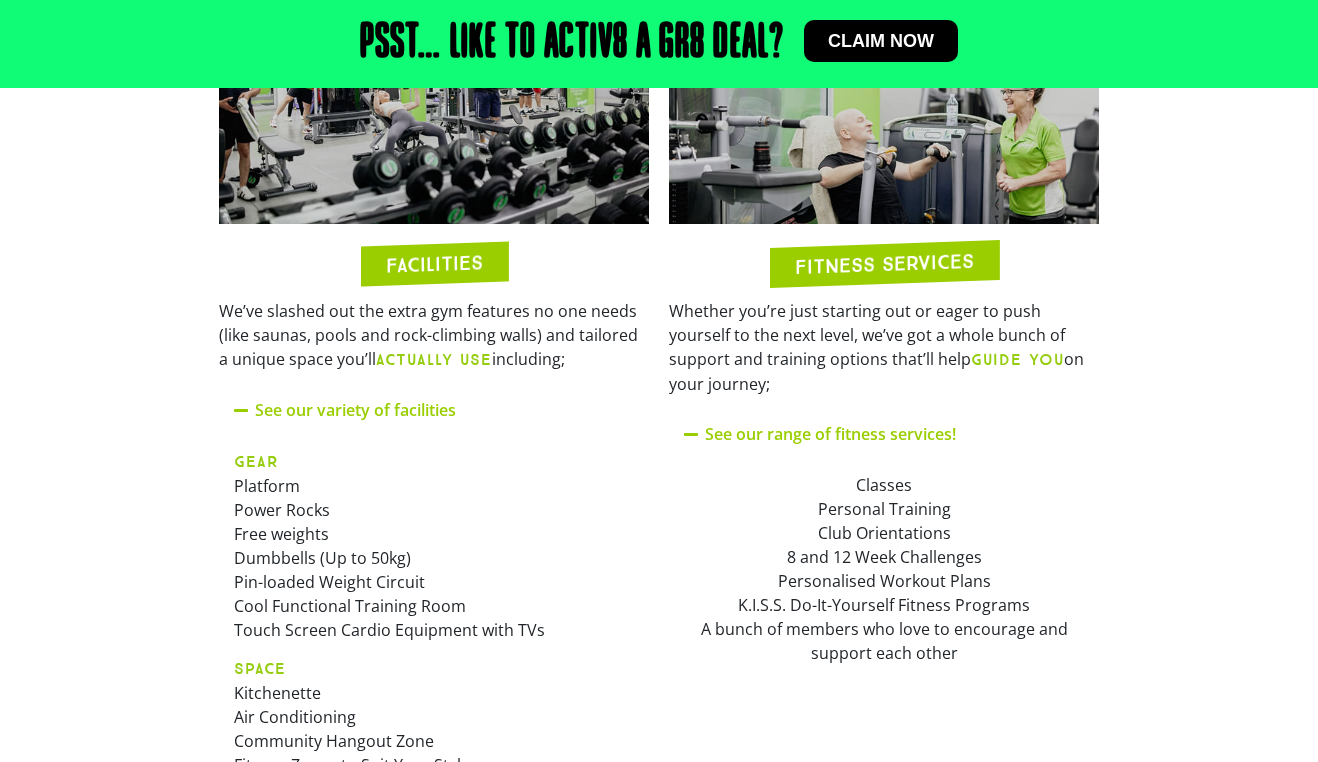 scroll, scrollTop: 1223, scrollLeft: 0, axis: vertical 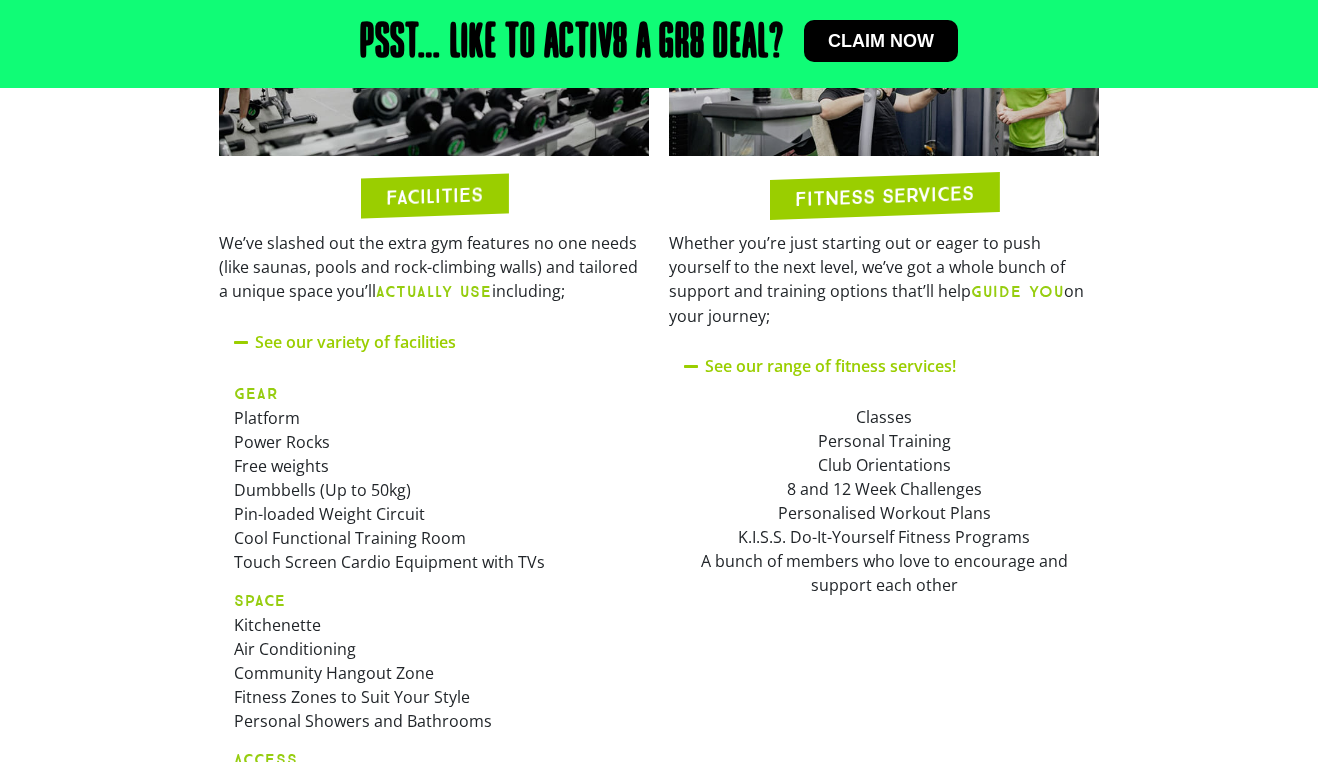 click on "See our range of fitness services!" at bounding box center [830, 366] 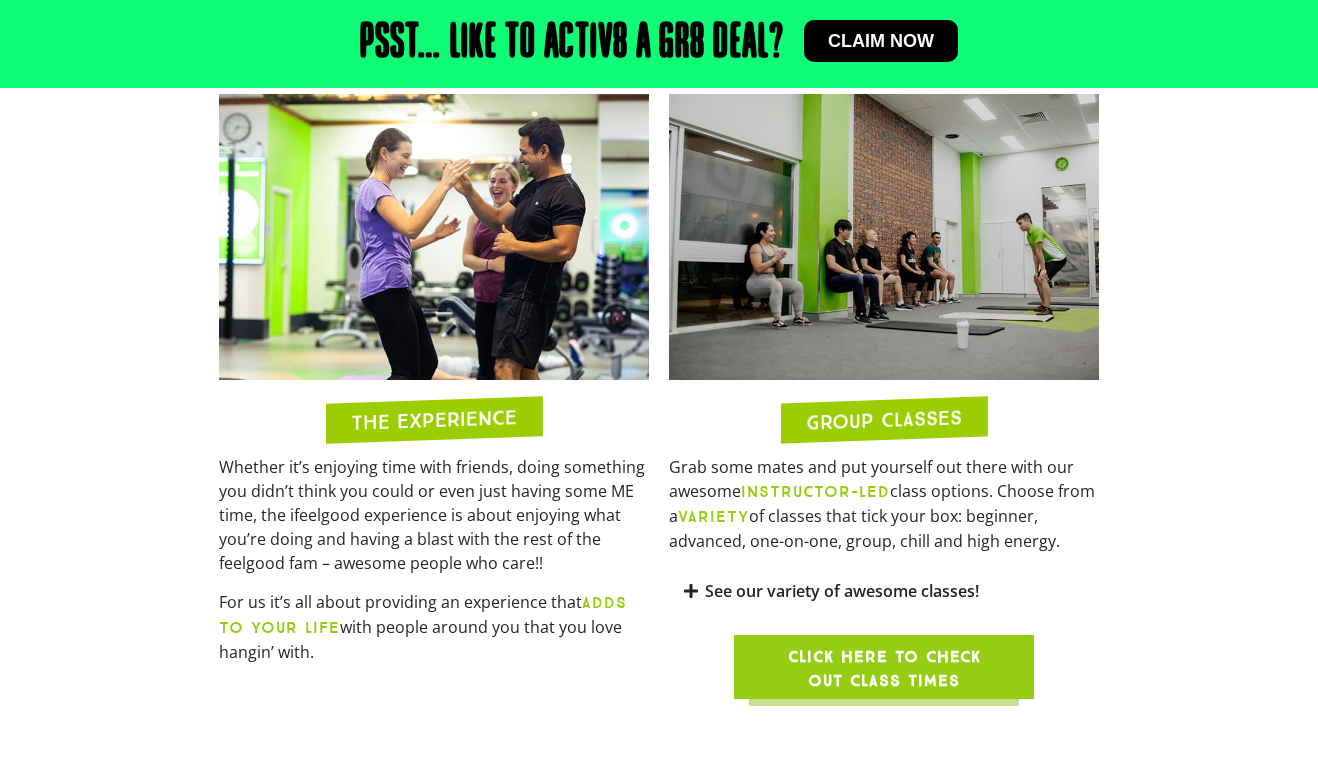 scroll, scrollTop: 2093, scrollLeft: 0, axis: vertical 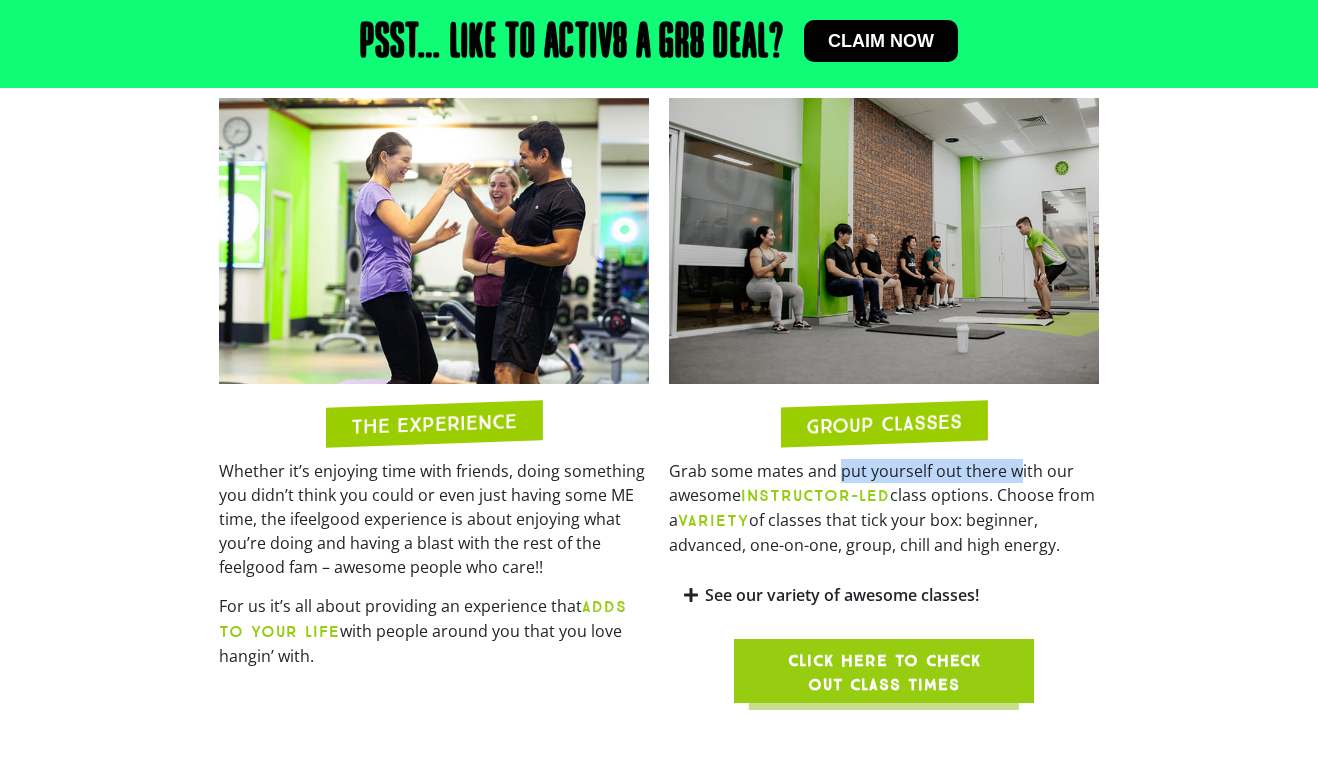 drag, startPoint x: 841, startPoint y: 514, endPoint x: 1021, endPoint y: 517, distance: 180.025 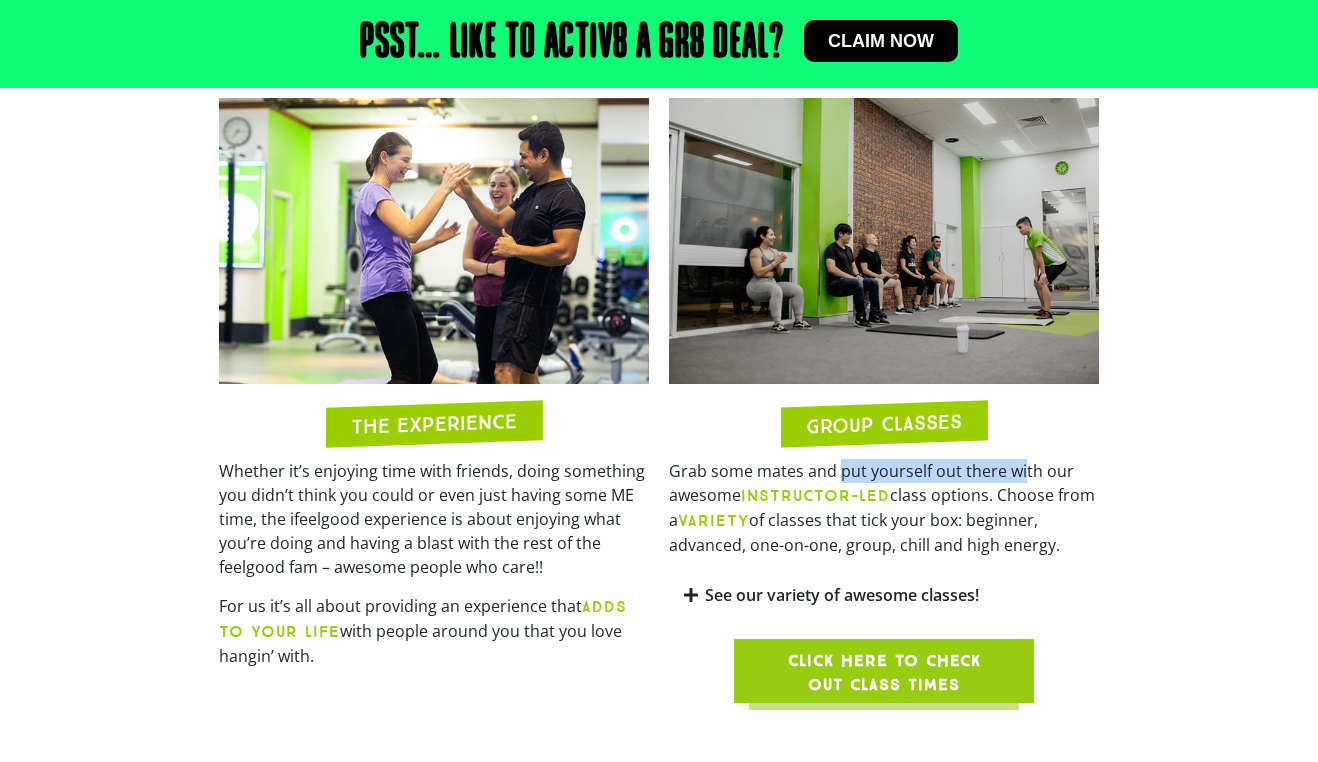 click on "Grab some mates and put yourself out there with our awesome  INSTRUCTOR-LED  class options. Choose from a  VARIETY  of classes that tick your box: beginner, advanced, one-on-one, group, chill and high energy." at bounding box center (884, 508) 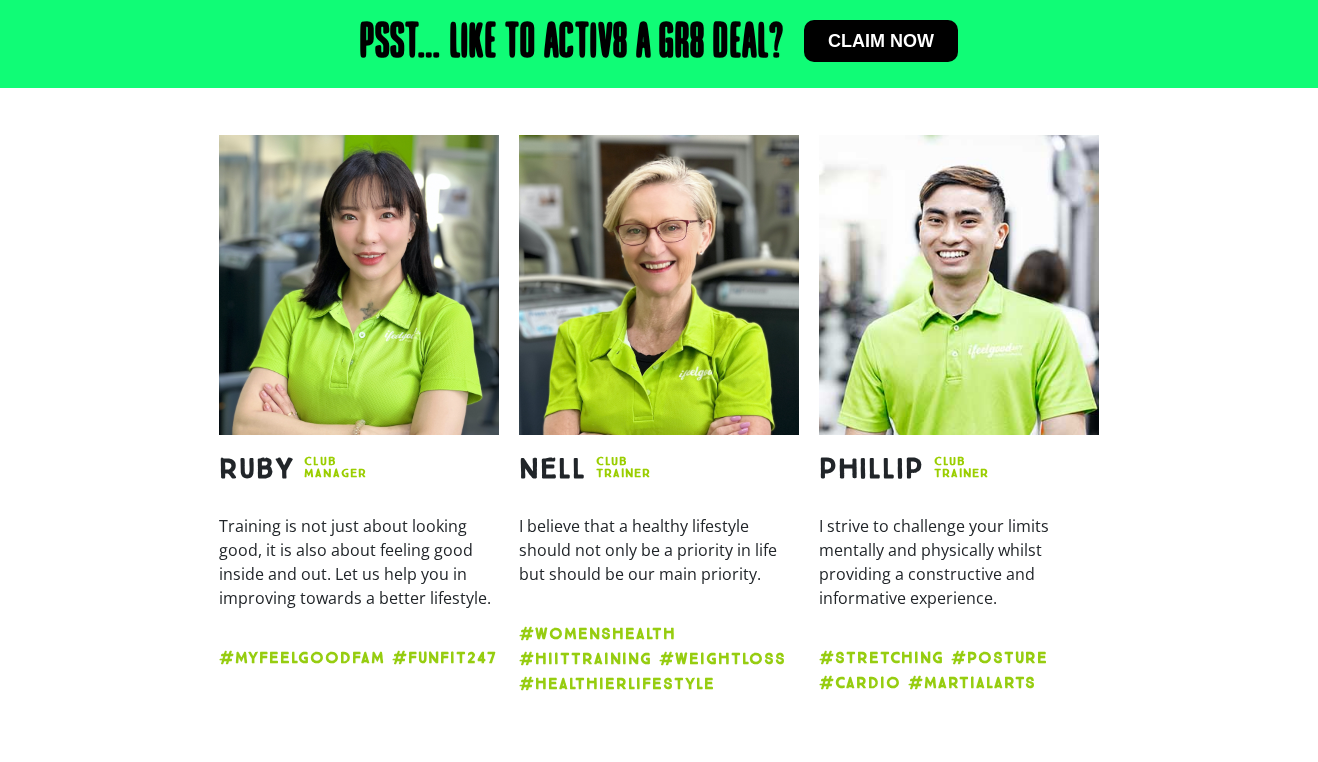 scroll, scrollTop: 2983, scrollLeft: 0, axis: vertical 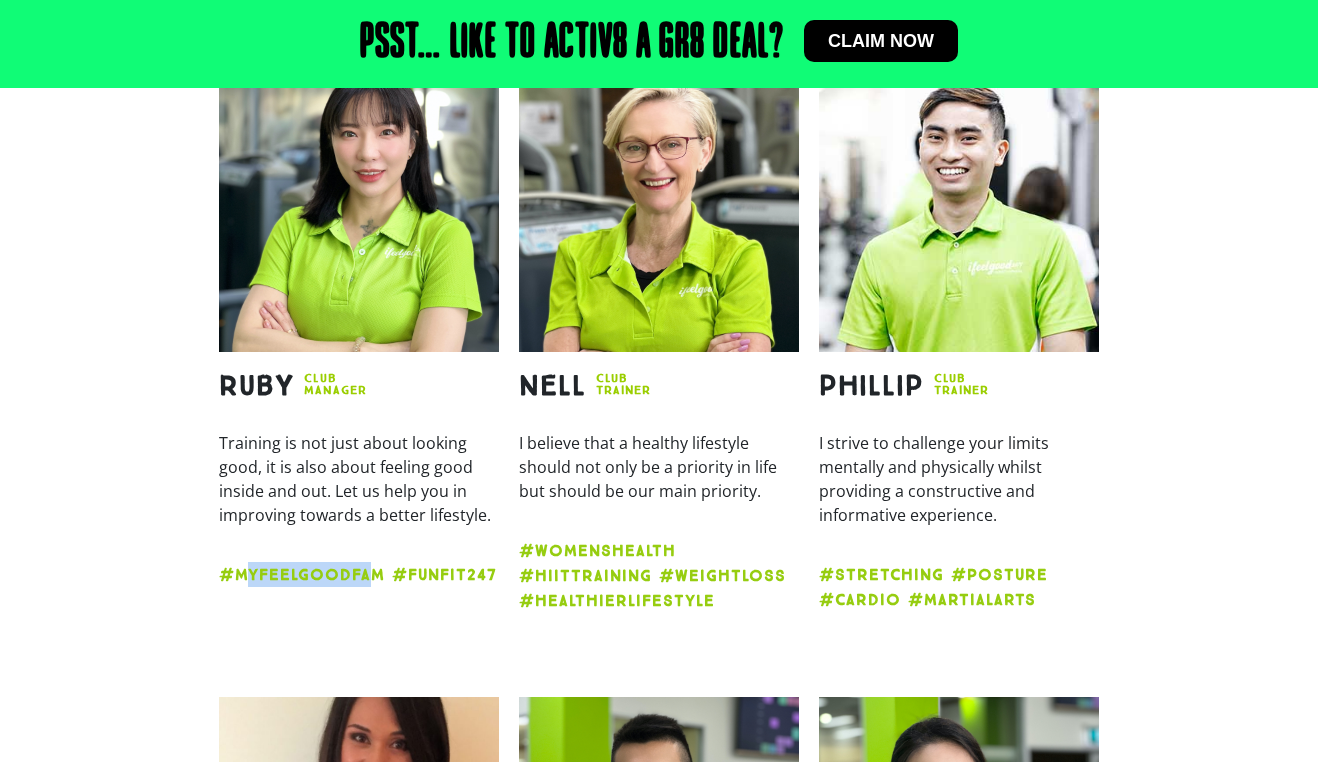drag, startPoint x: 254, startPoint y: 636, endPoint x: 384, endPoint y: 633, distance: 130.0346 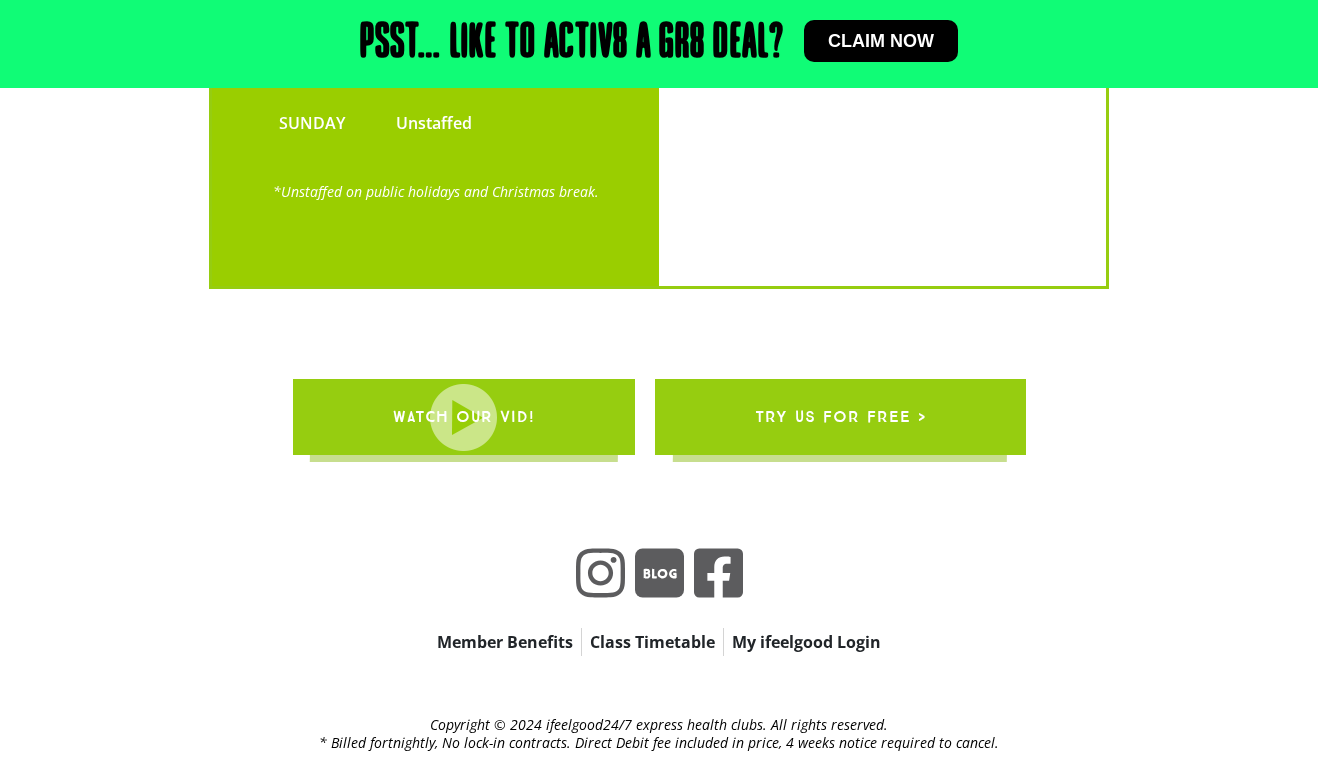 scroll, scrollTop: 7348, scrollLeft: 0, axis: vertical 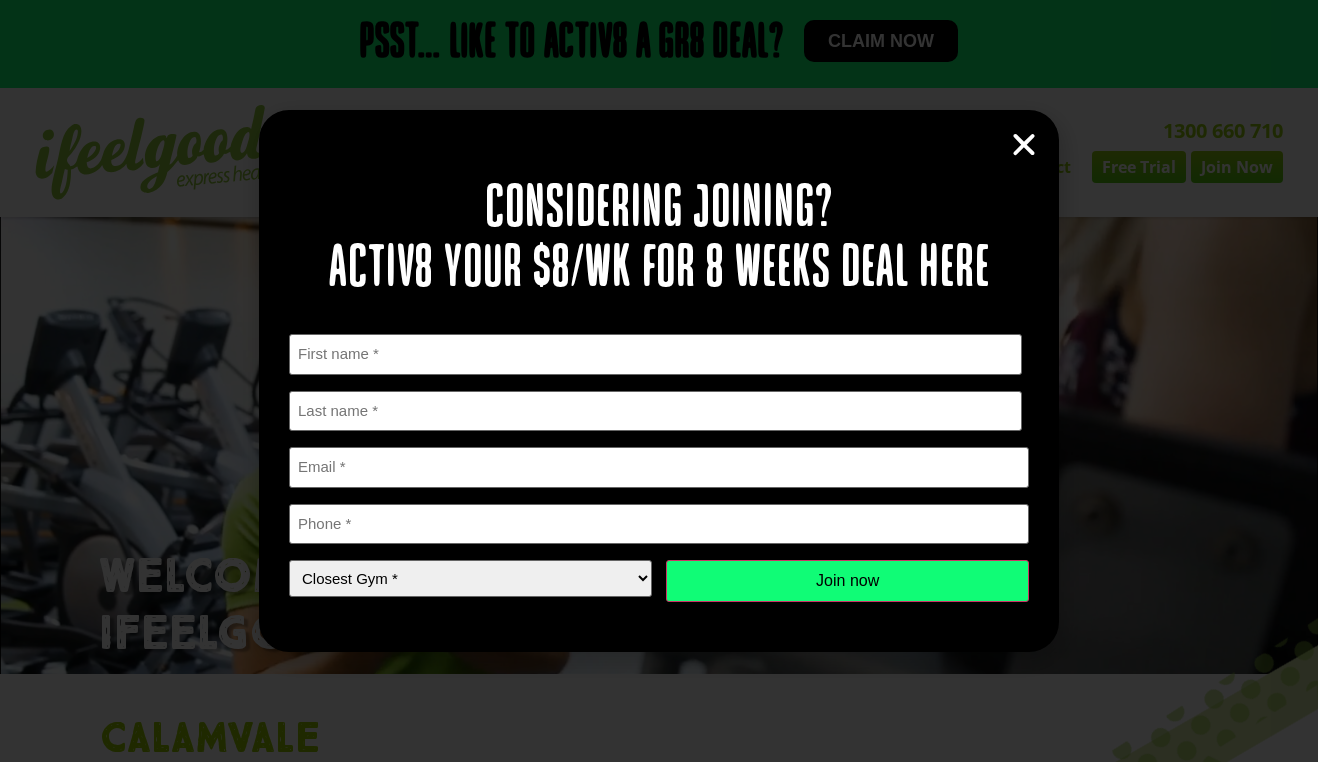 click at bounding box center [1024, 145] 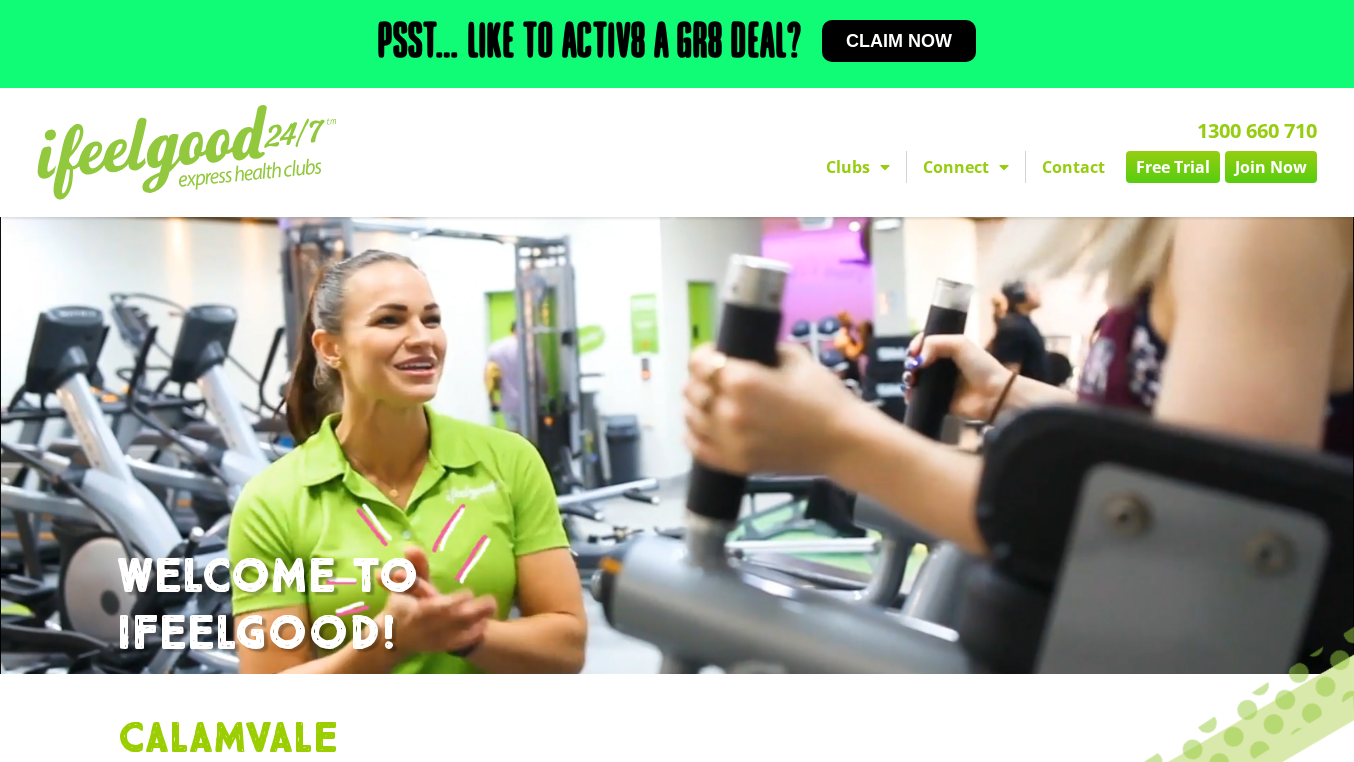 click on "1300 660 710
Clubs
Alexandra Hills
Calamvale
Coopers Plains
Middle Park
Oxenford
Oxley
Park Ridge
Underwood
Wynnum
Connect
Blog & Facebook
Careers
Franchise
Contact
Free Trial
Join Now
Clubs
Alexandra Hills
Calamvale
Coopers Plains
Middle Park
Oxenford
Oxley
Park Ridge
Underwood
Wynnum
Connect
Blog & Facebook
Careers
Franchise
Contact
Free Trial
Join Now" at bounding box center (904, 152) 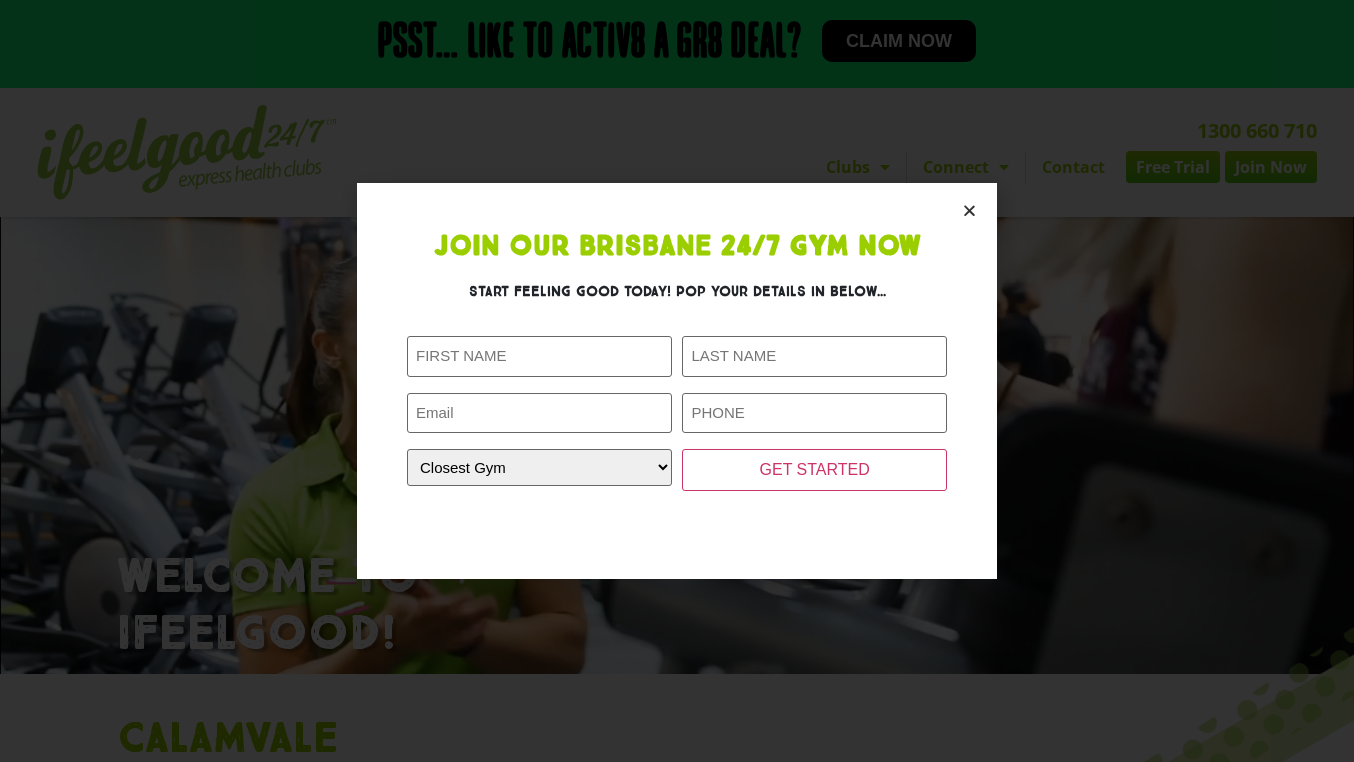 click on "Closest Gym (Required) Closest Gym Alexandra Hills Calamvale Coopers Plains Middle Park Oxenford Oxley Park Ridge Underwood Wynnum" 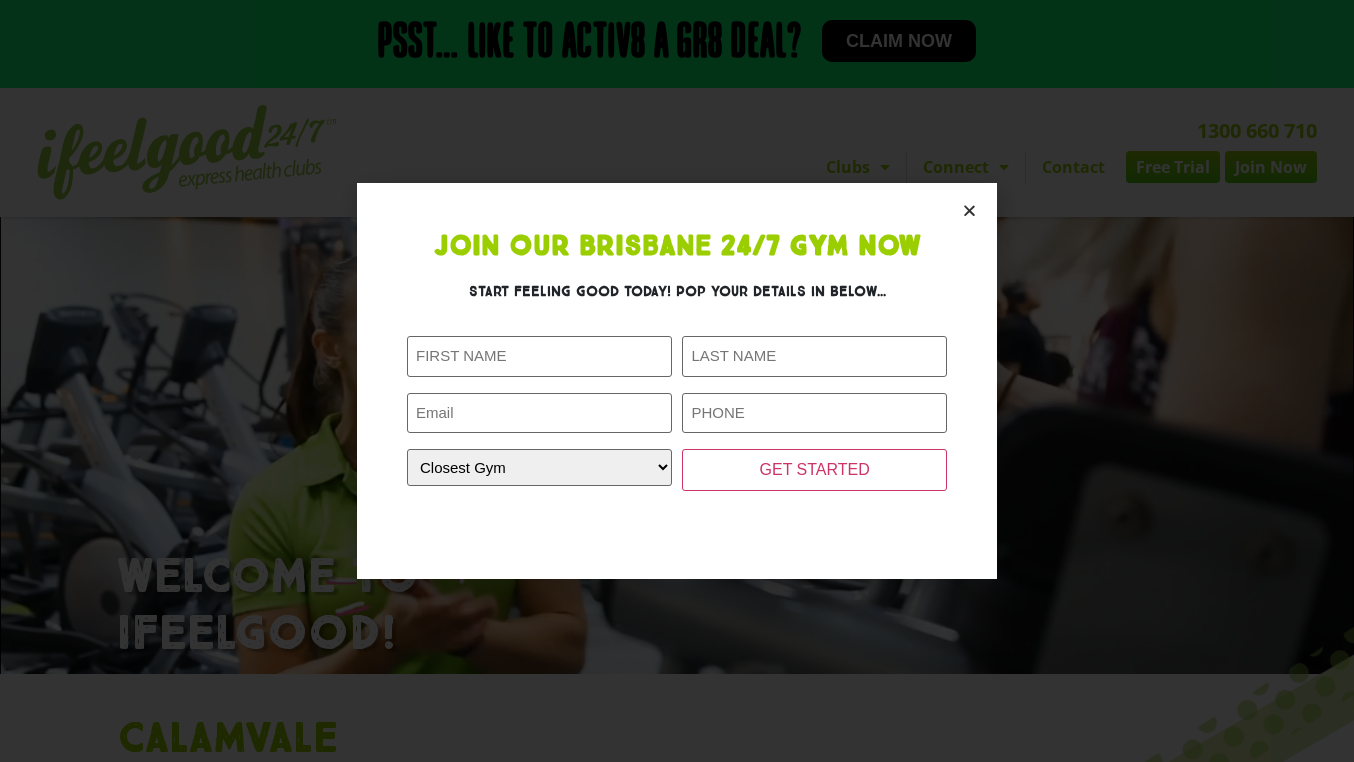 click at bounding box center [969, 210] 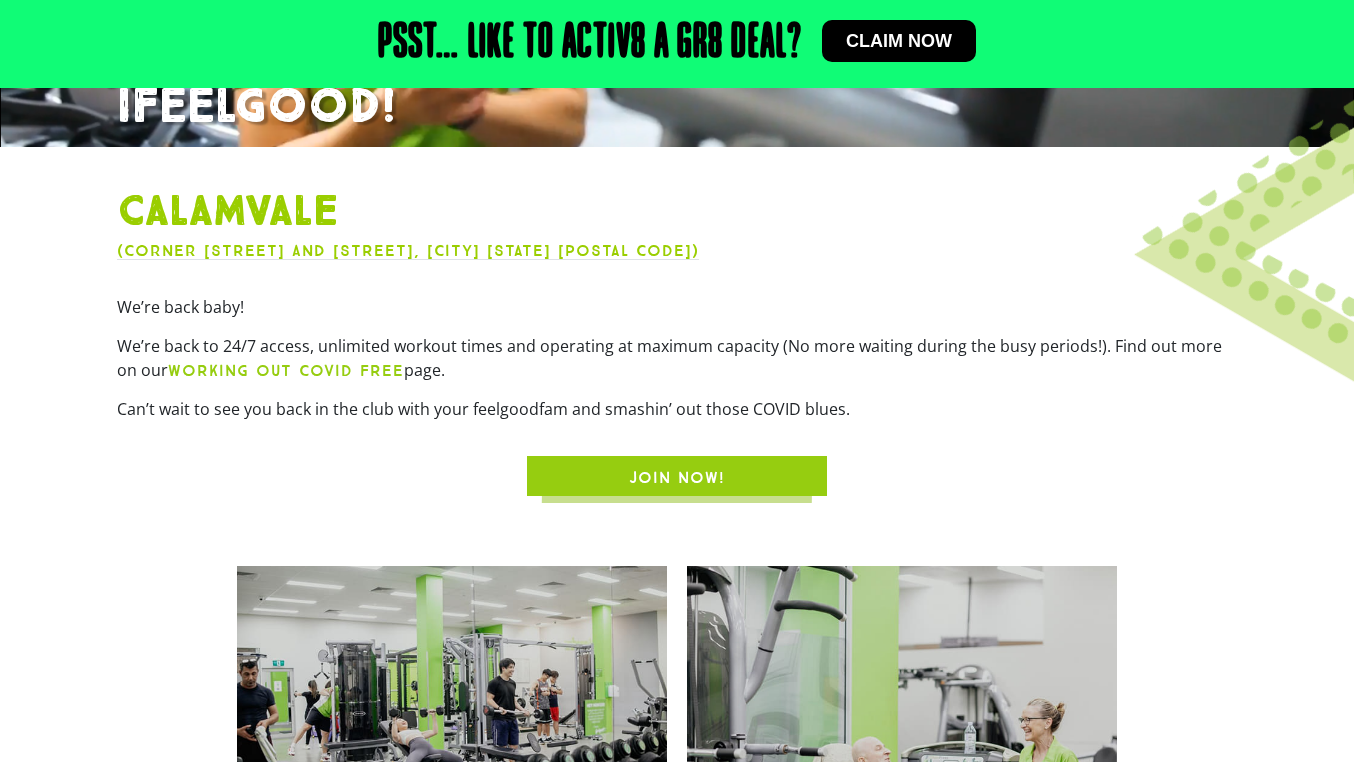 scroll, scrollTop: 0, scrollLeft: 0, axis: both 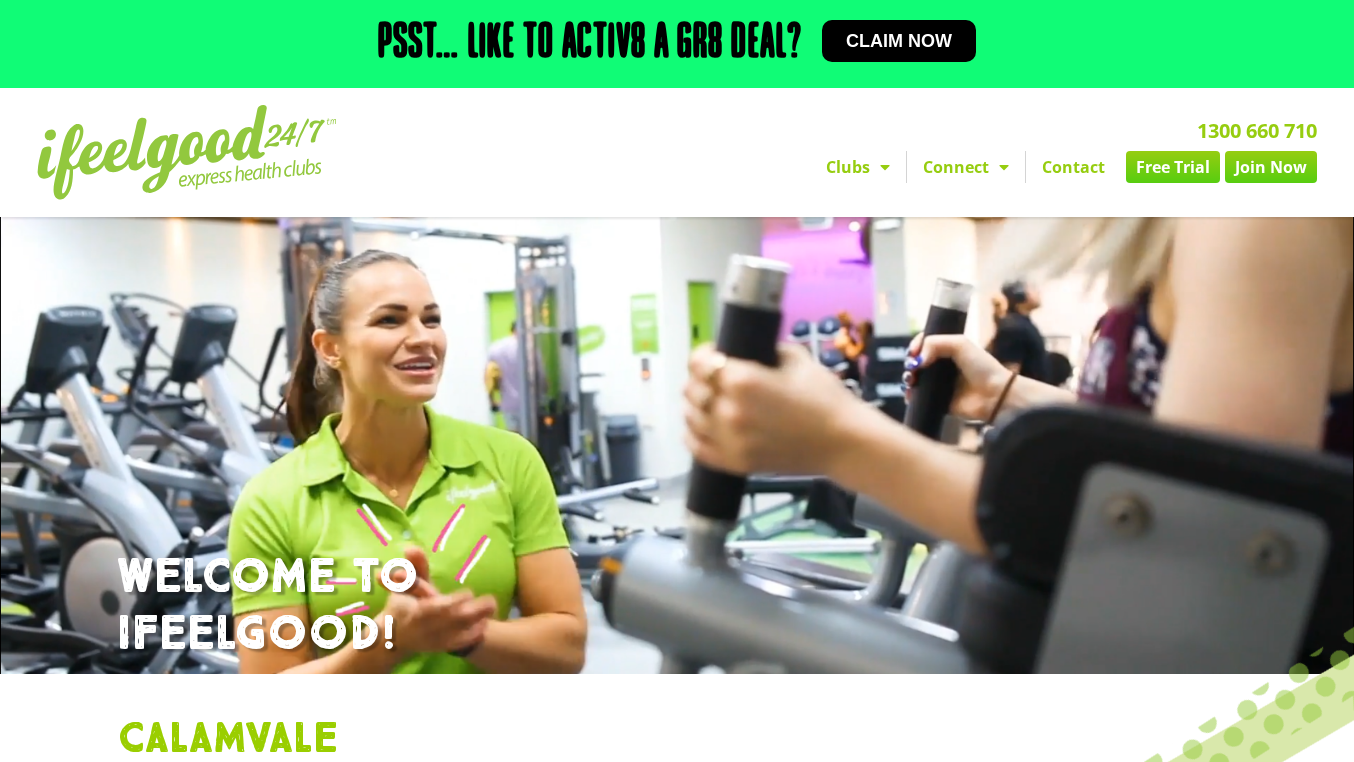 click at bounding box center [187, 152] 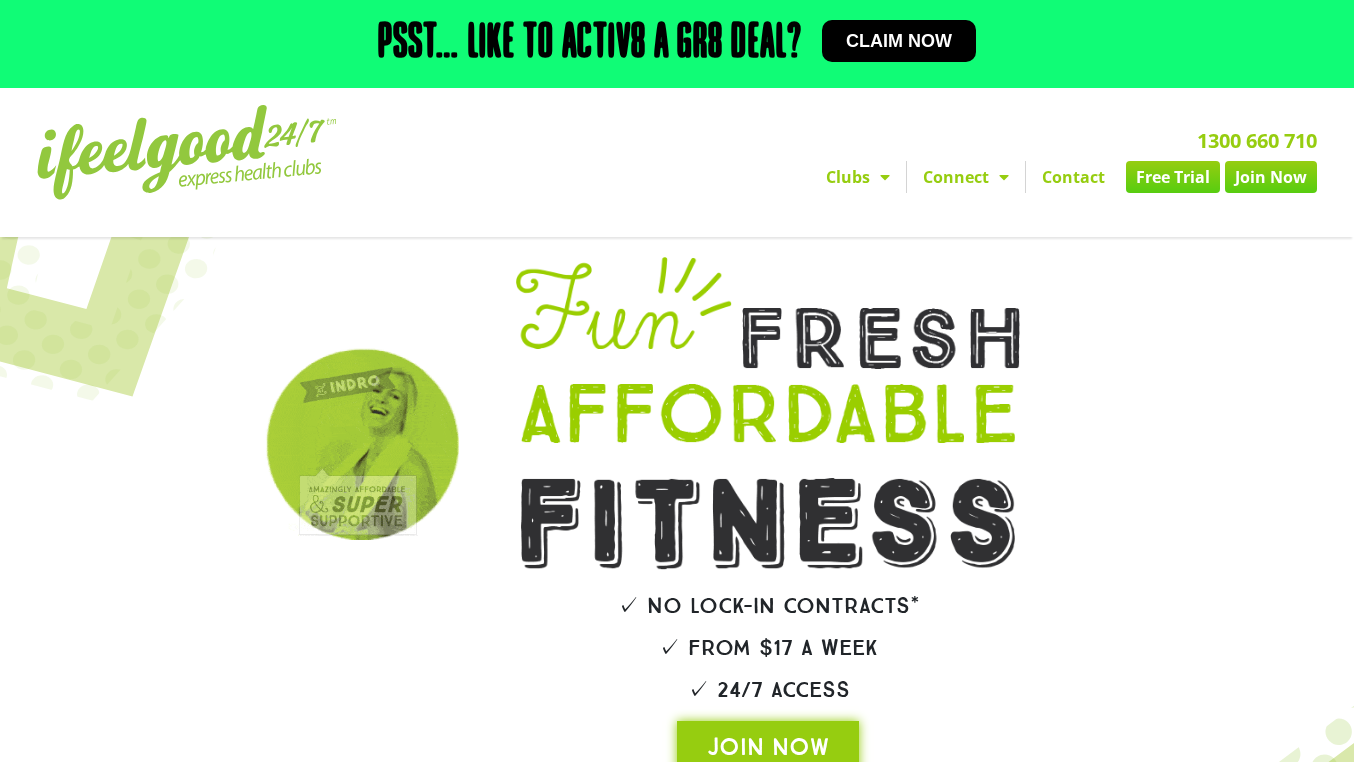 scroll, scrollTop: 514, scrollLeft: 0, axis: vertical 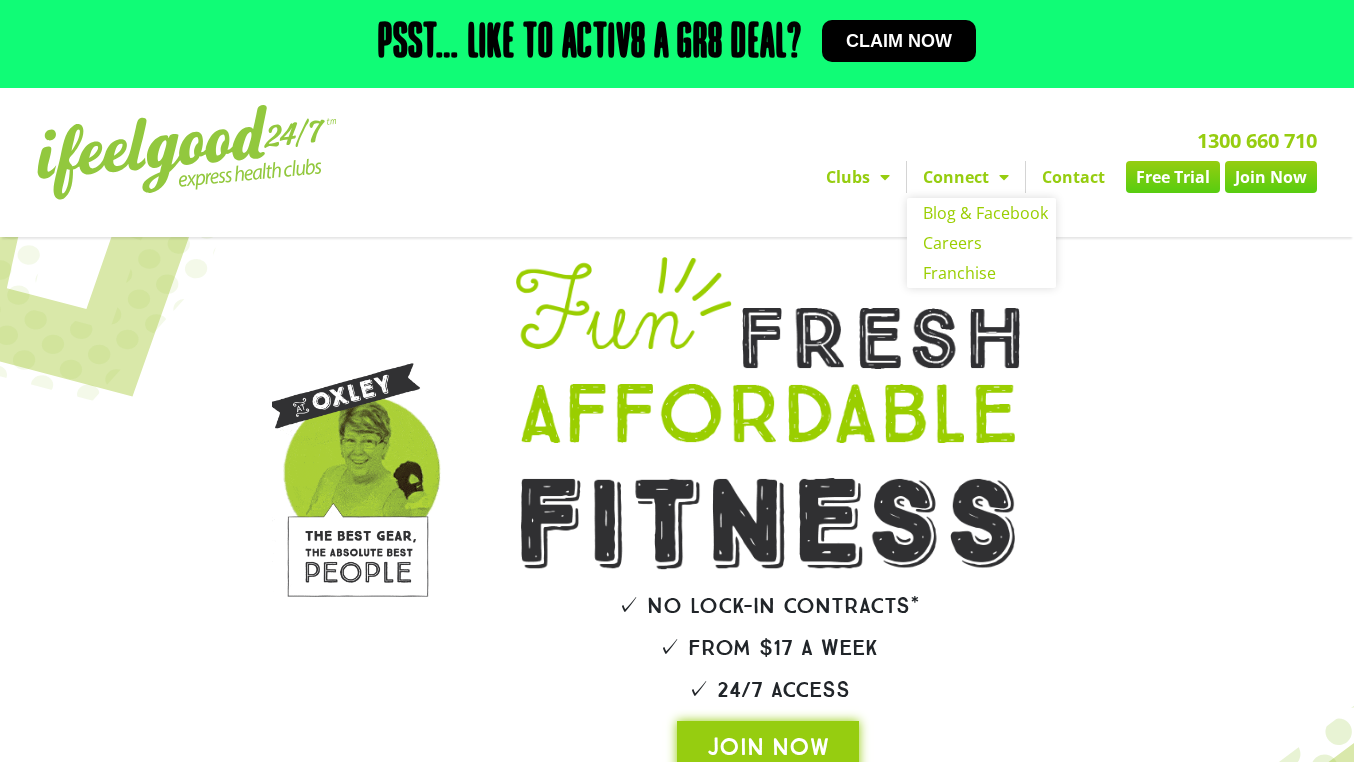 click on "Connect" 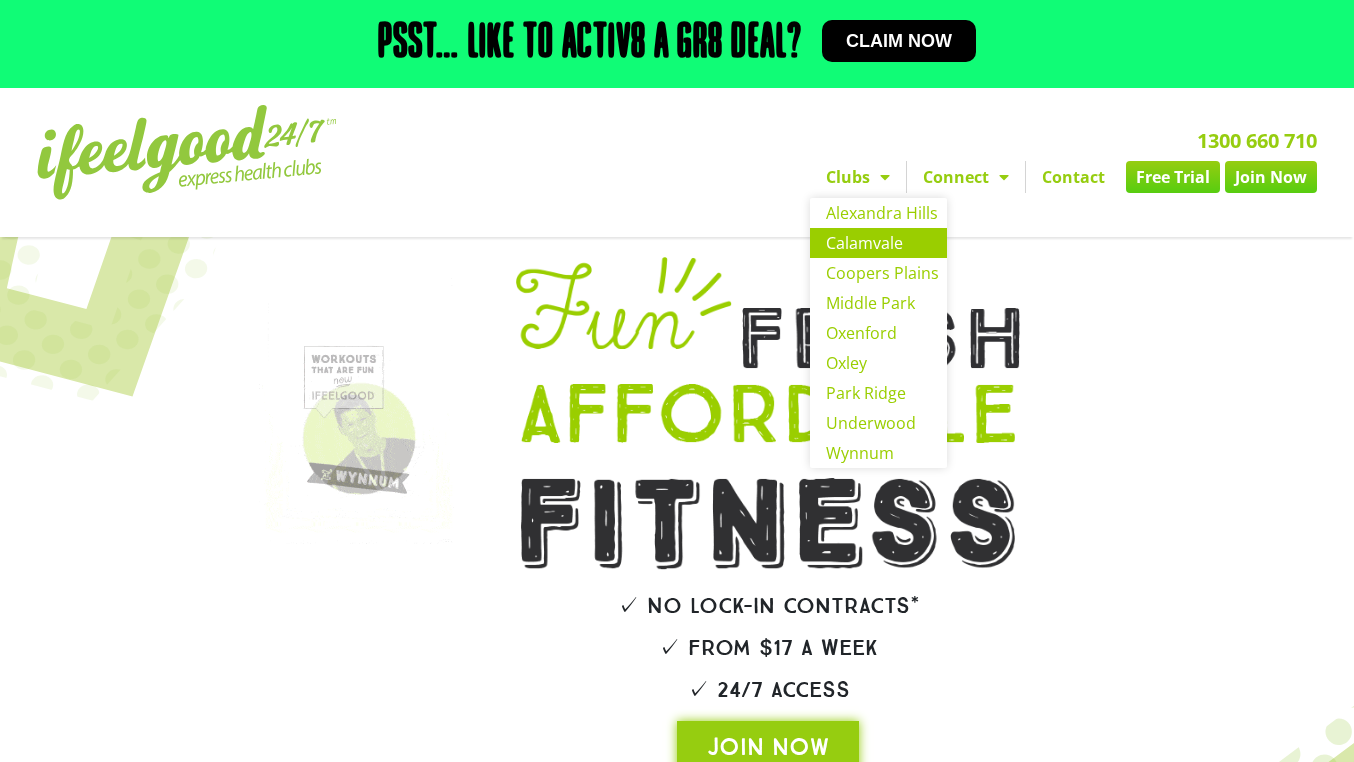 click on "Calamvale" 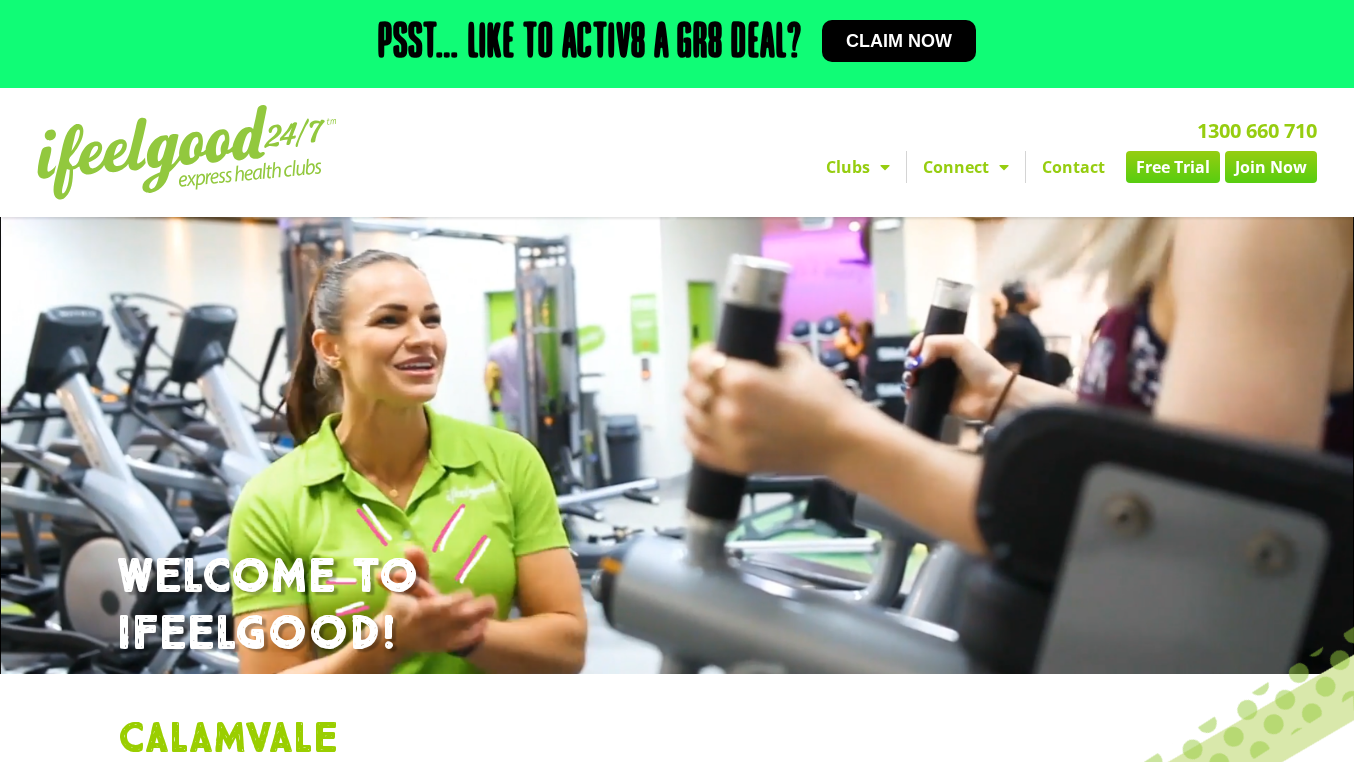 scroll, scrollTop: 422, scrollLeft: 0, axis: vertical 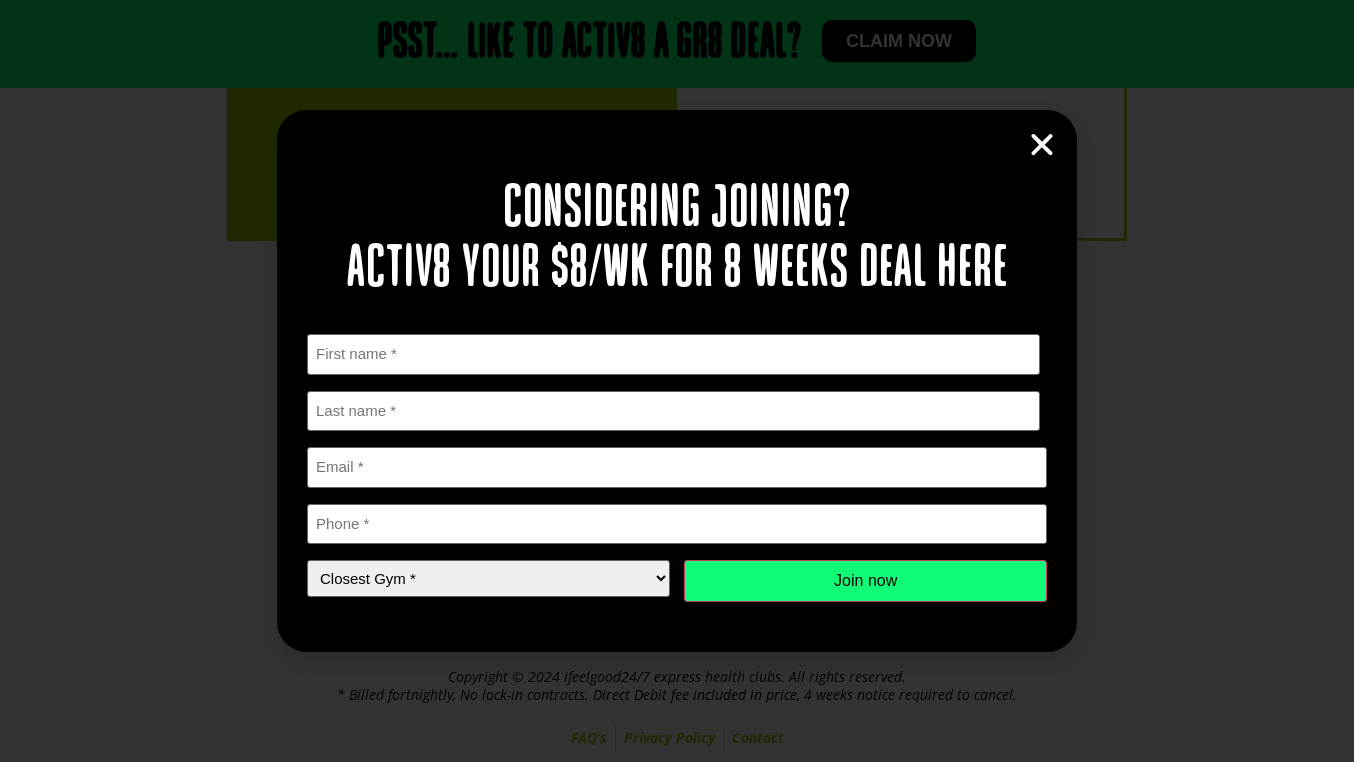 click at bounding box center [1042, 145] 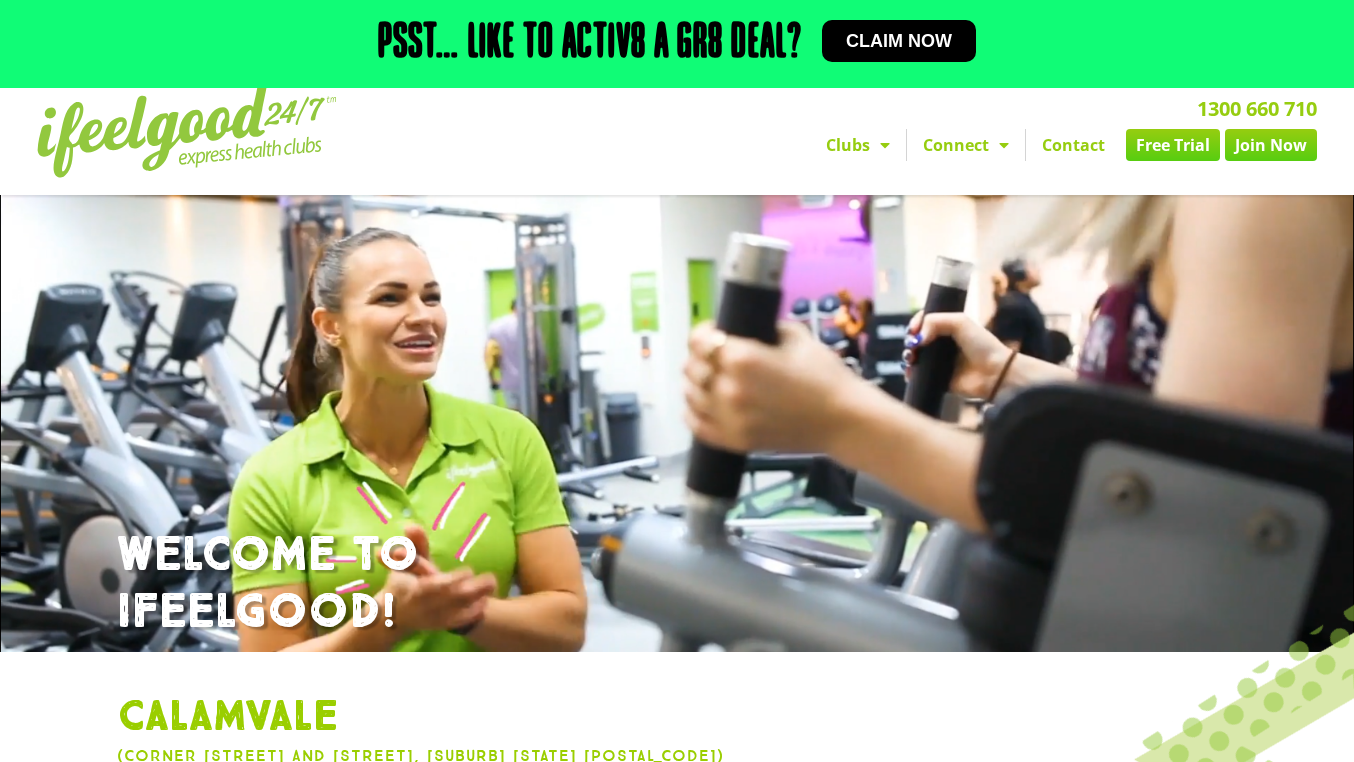 scroll, scrollTop: 0, scrollLeft: 0, axis: both 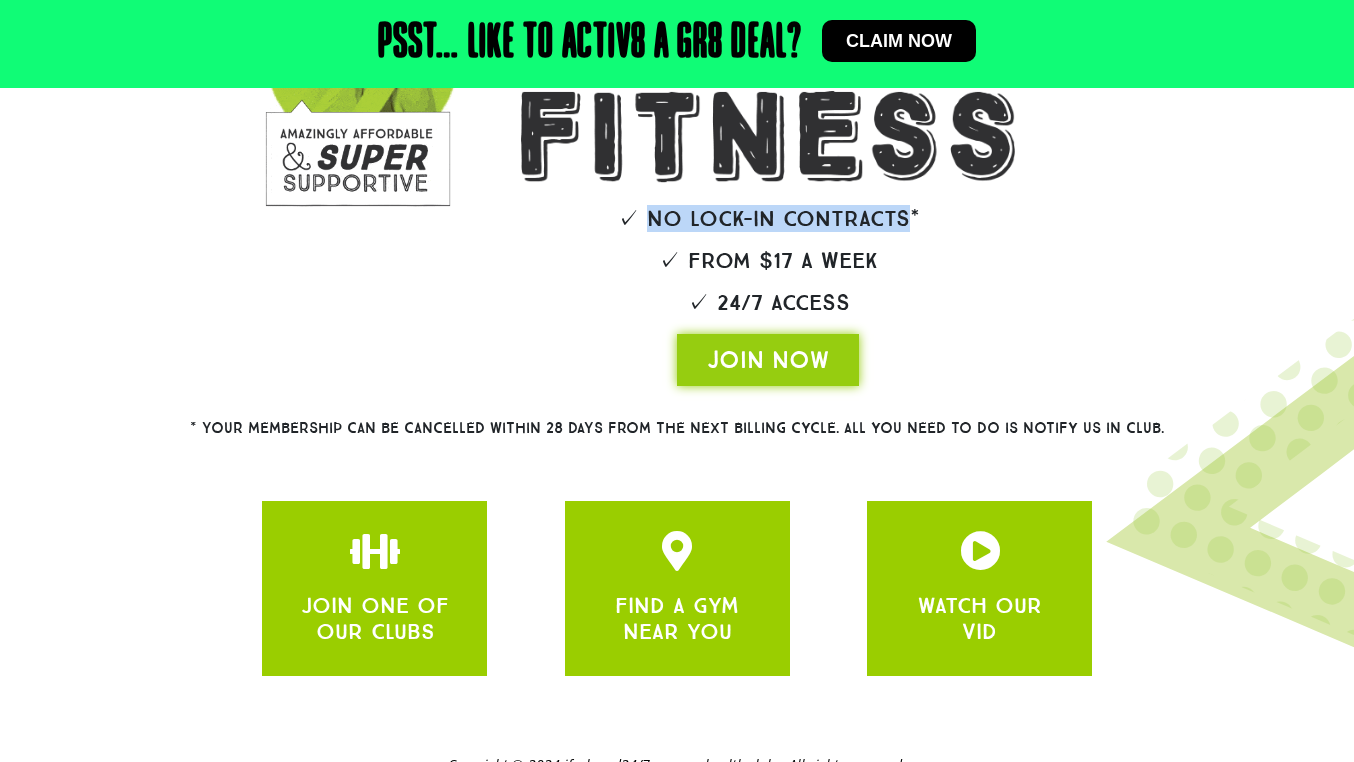 drag, startPoint x: 680, startPoint y: 260, endPoint x: 901, endPoint y: 251, distance: 221.18318 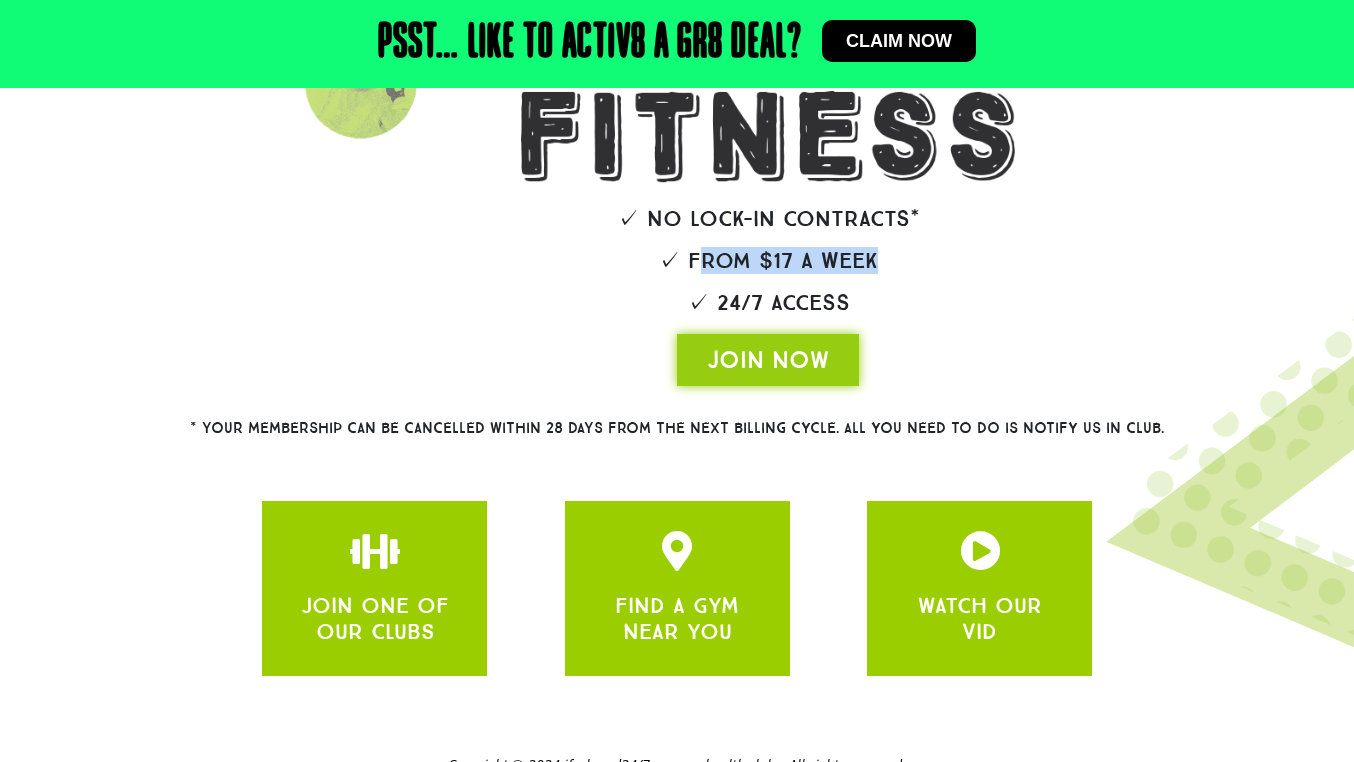 drag, startPoint x: 770, startPoint y: 300, endPoint x: 888, endPoint y: 297, distance: 118.03813 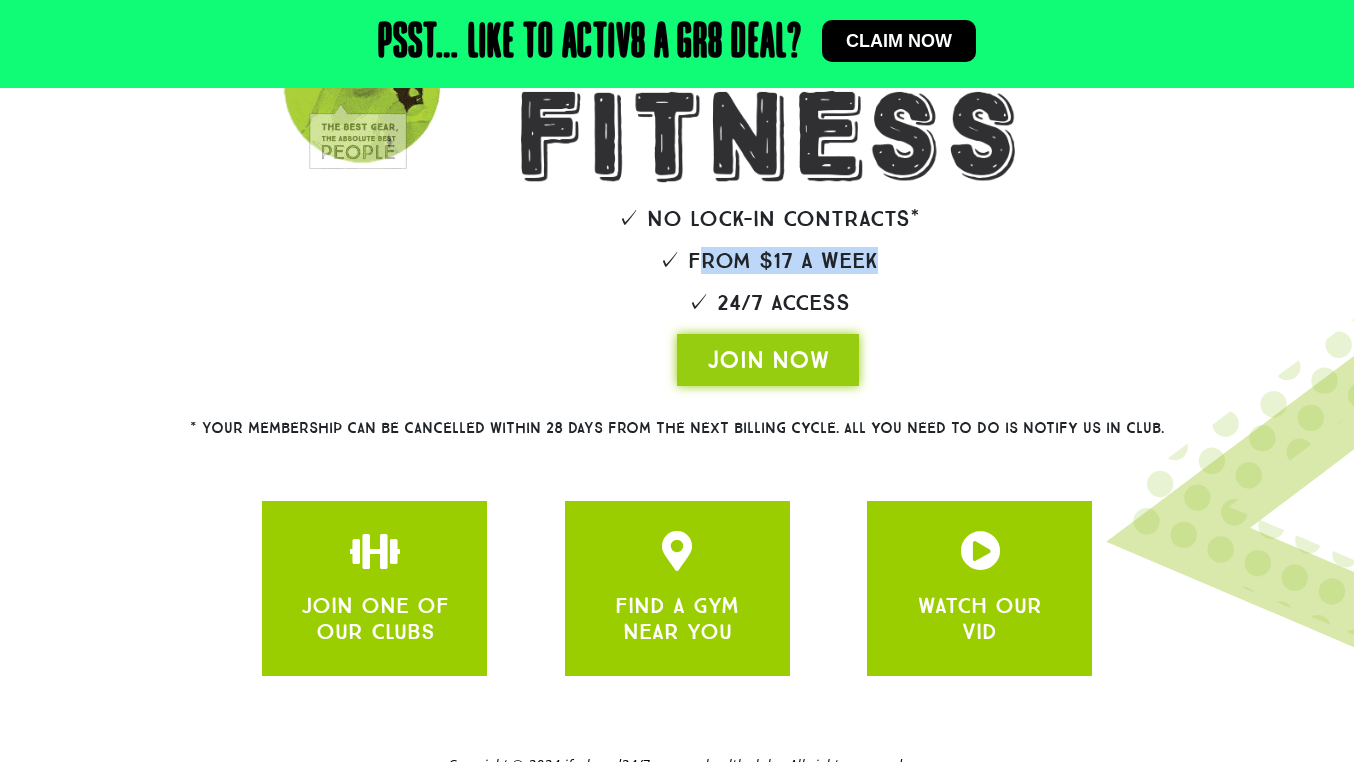 click on "✓ From $17 a week" at bounding box center (768, 261) 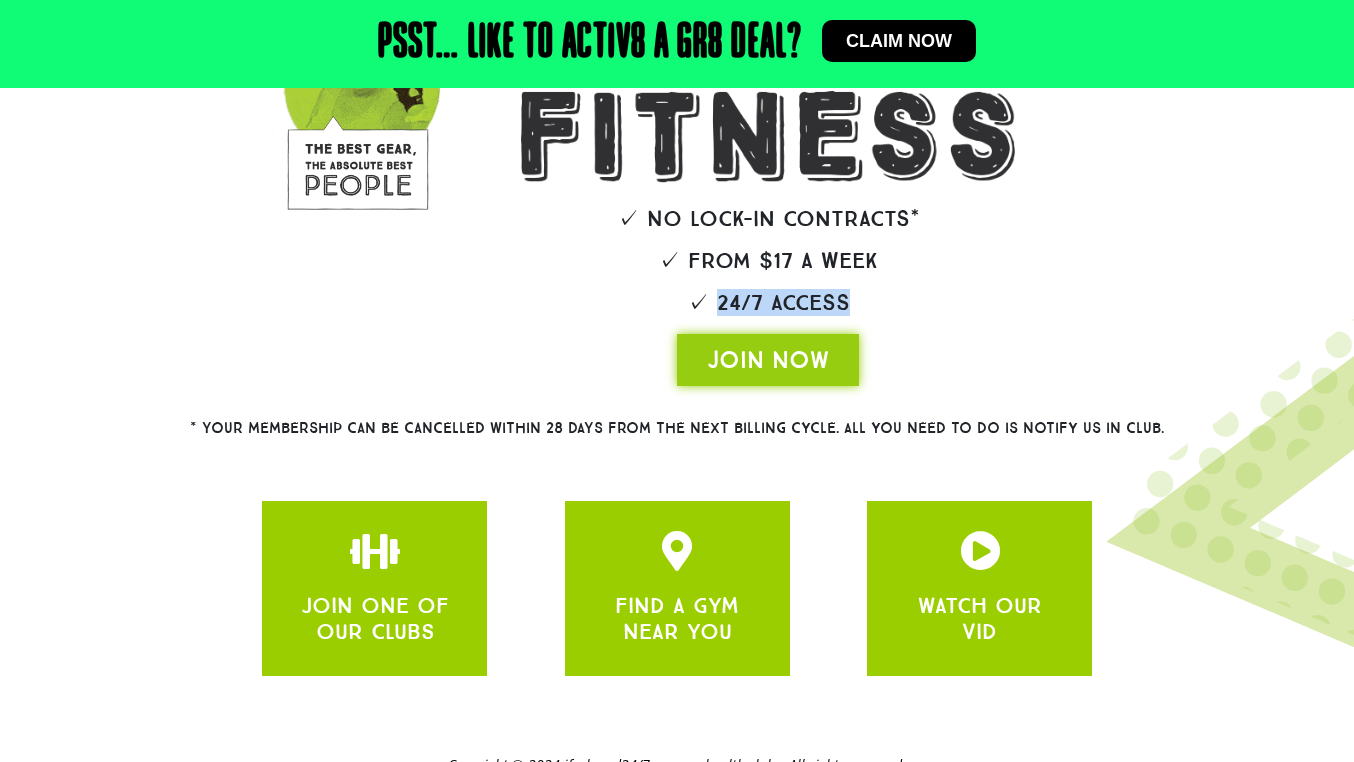 drag, startPoint x: 749, startPoint y: 343, endPoint x: 909, endPoint y: 330, distance: 160.52725 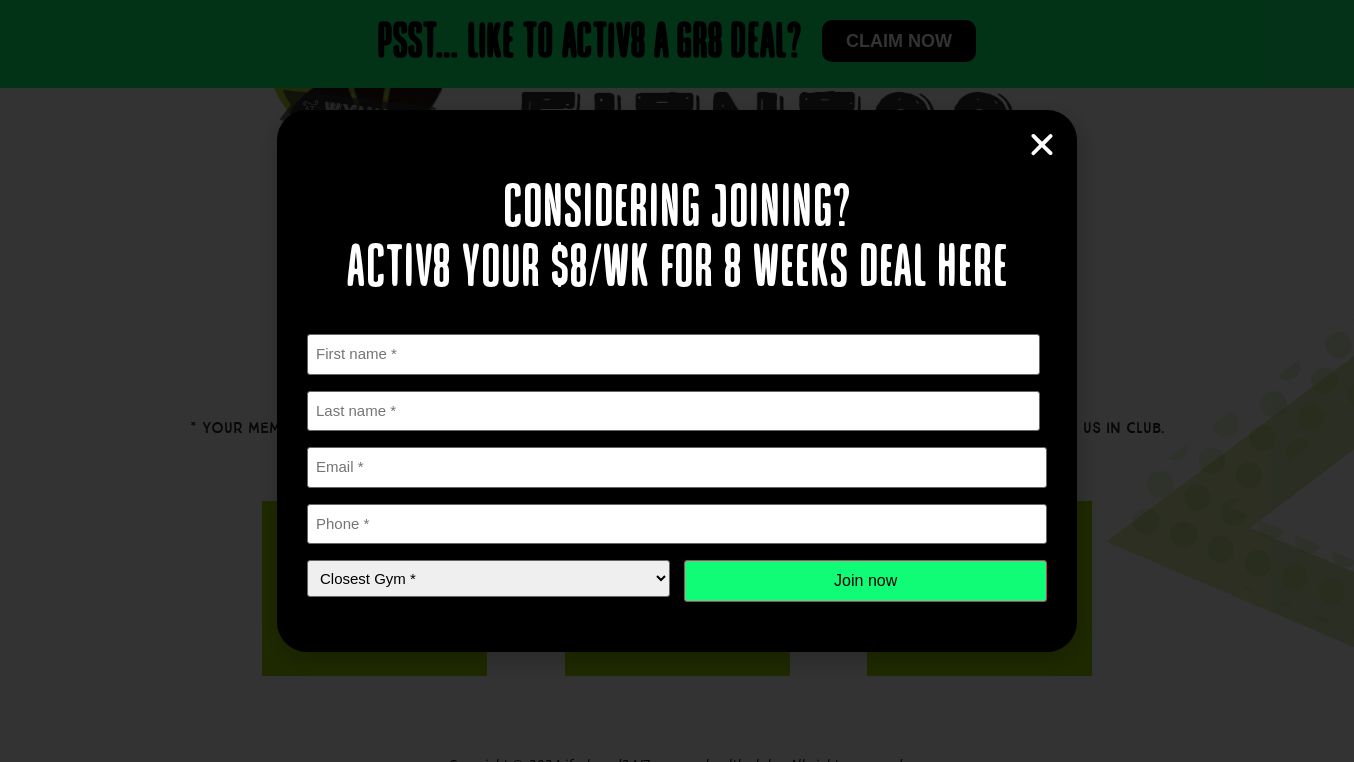 click at bounding box center (1042, 145) 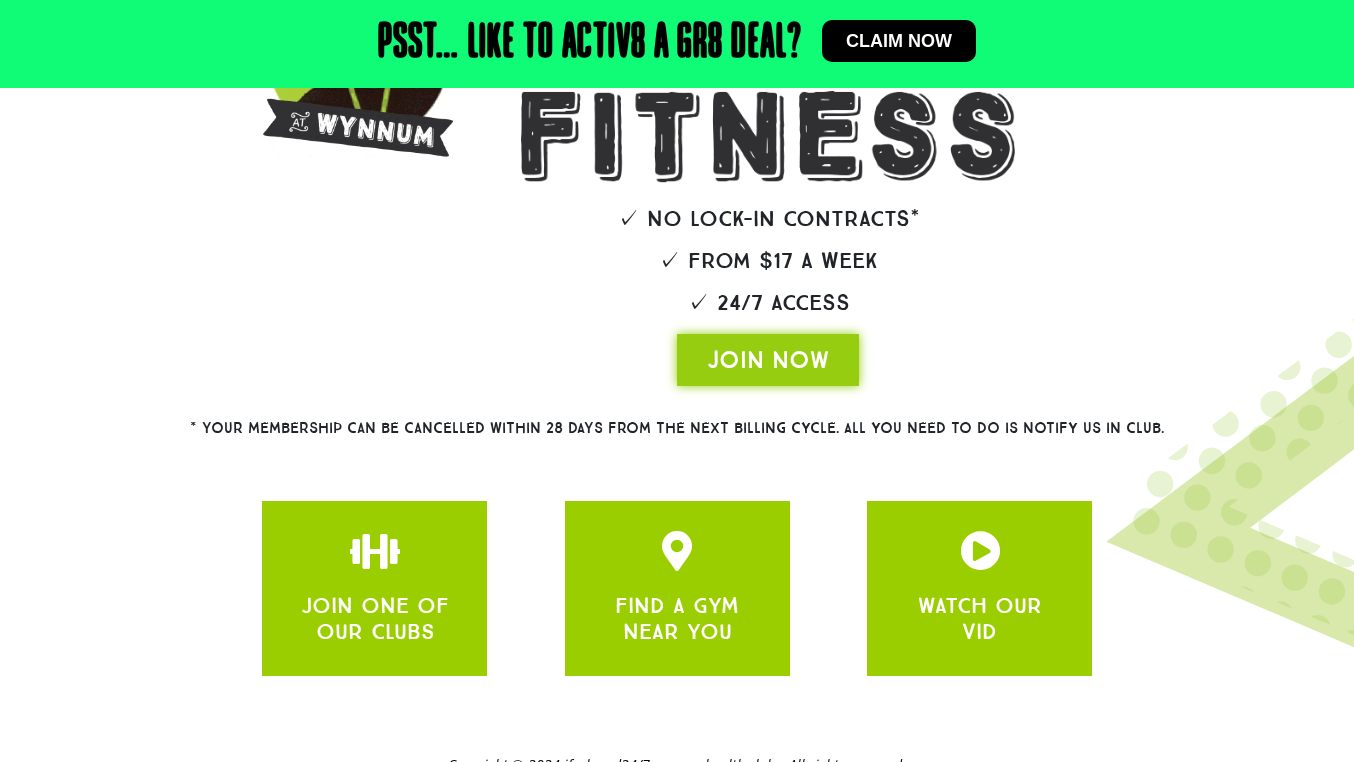 scroll, scrollTop: 0, scrollLeft: 0, axis: both 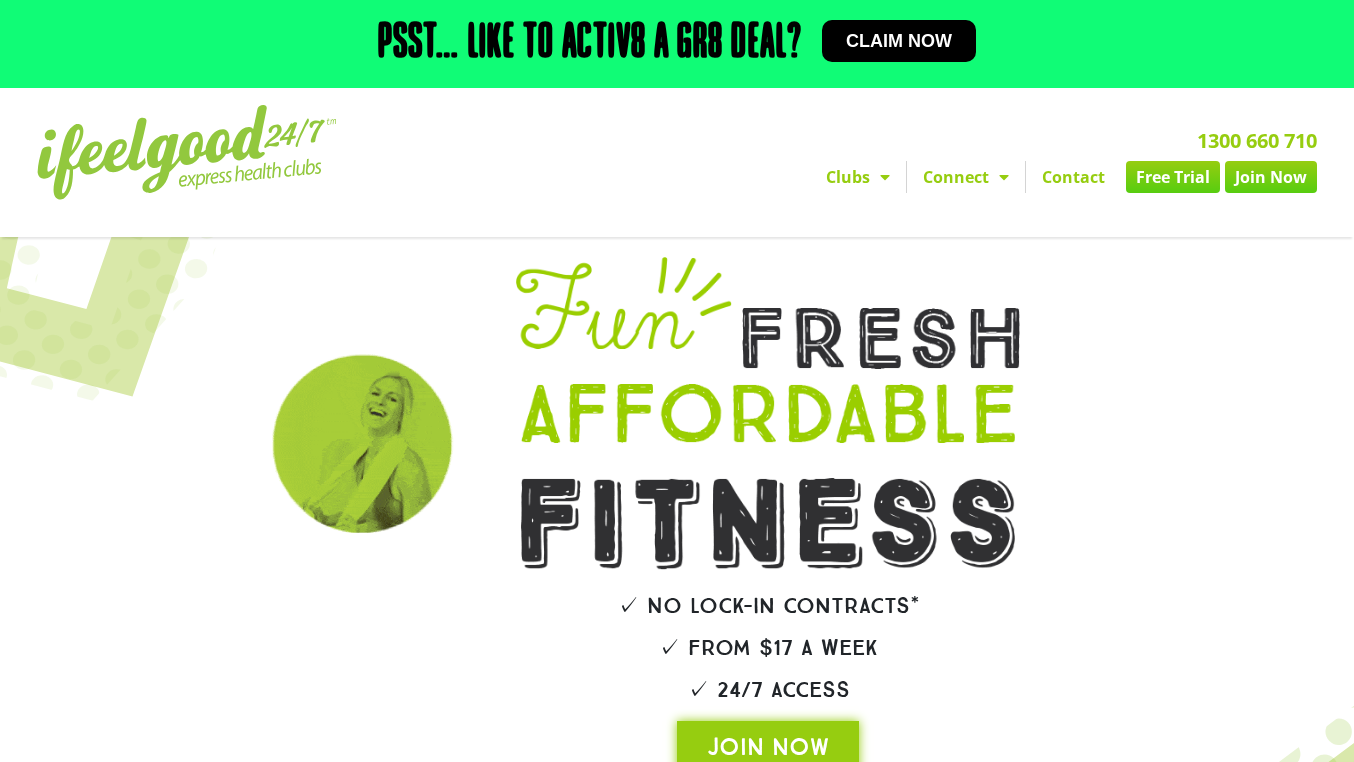 click on "Join Now" 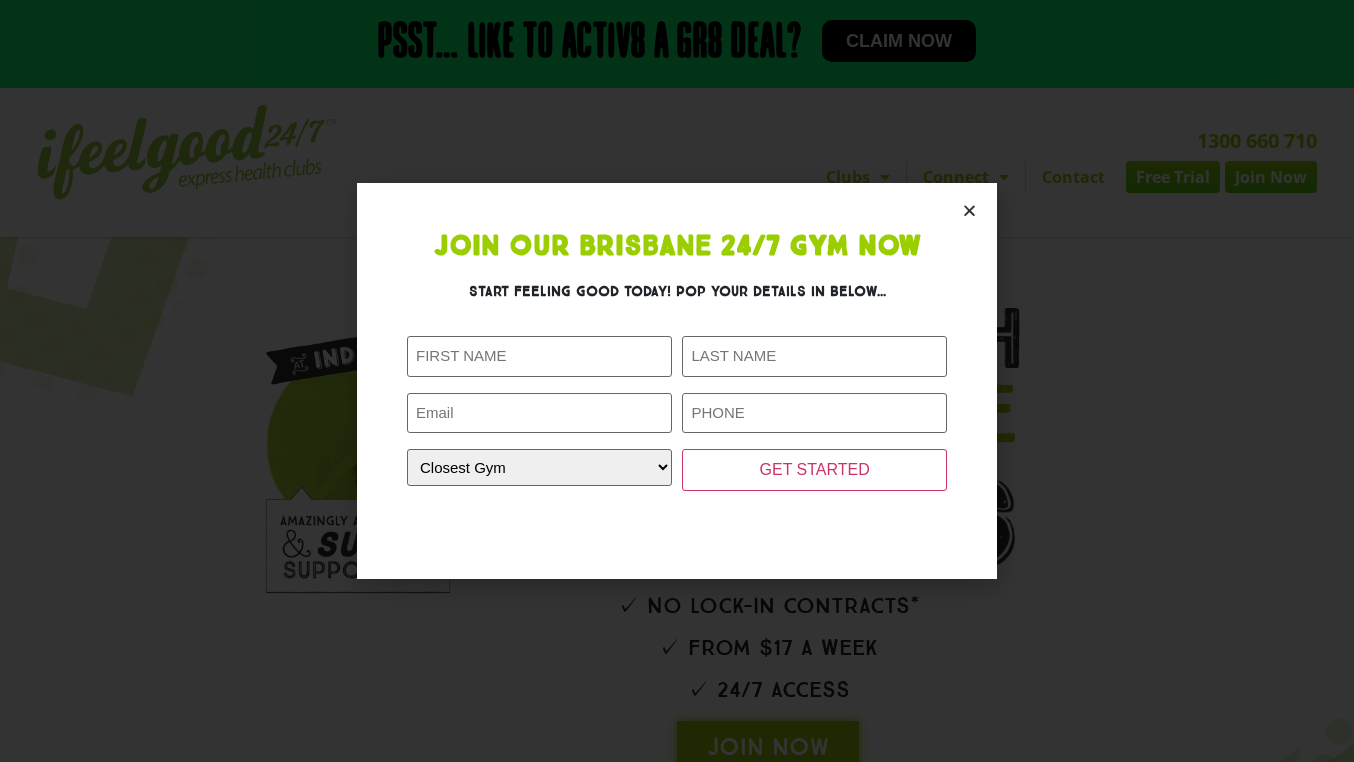 click at bounding box center [969, 210] 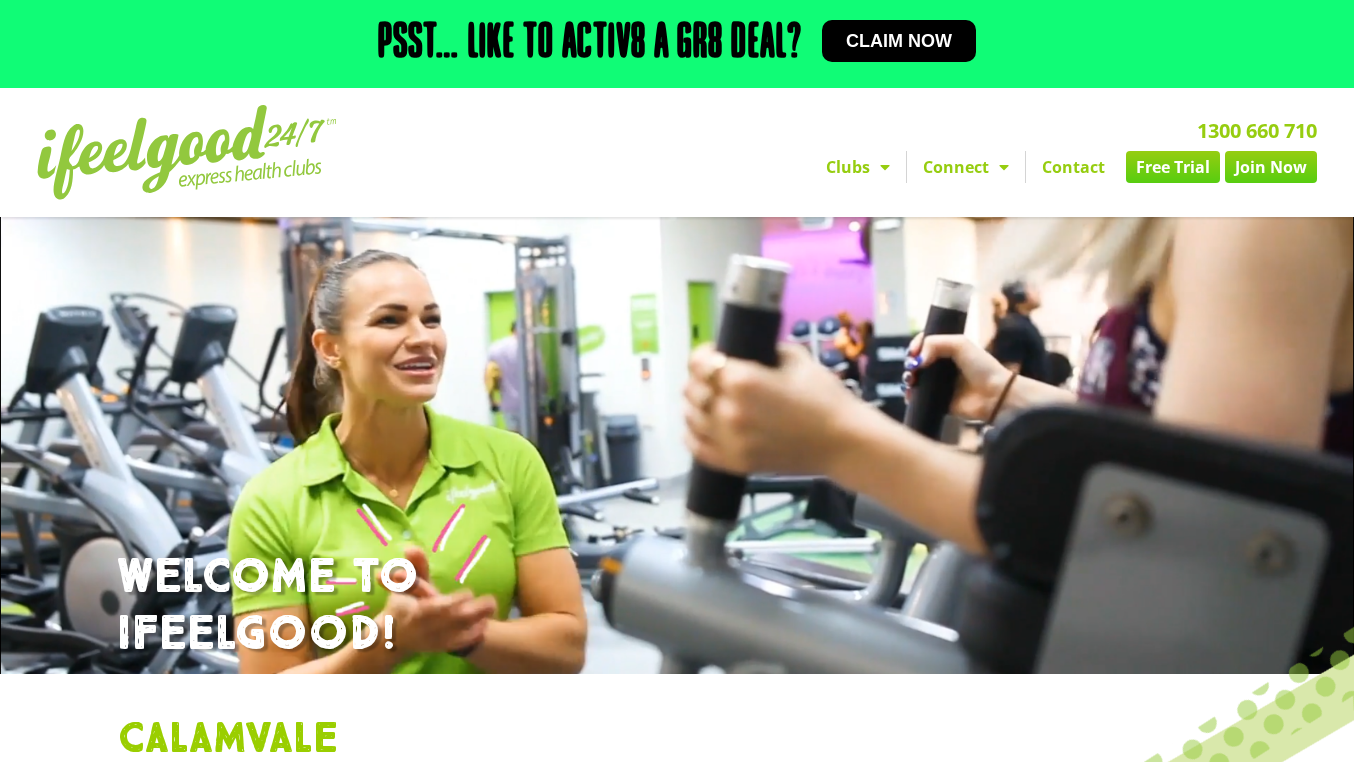 scroll, scrollTop: 0, scrollLeft: 0, axis: both 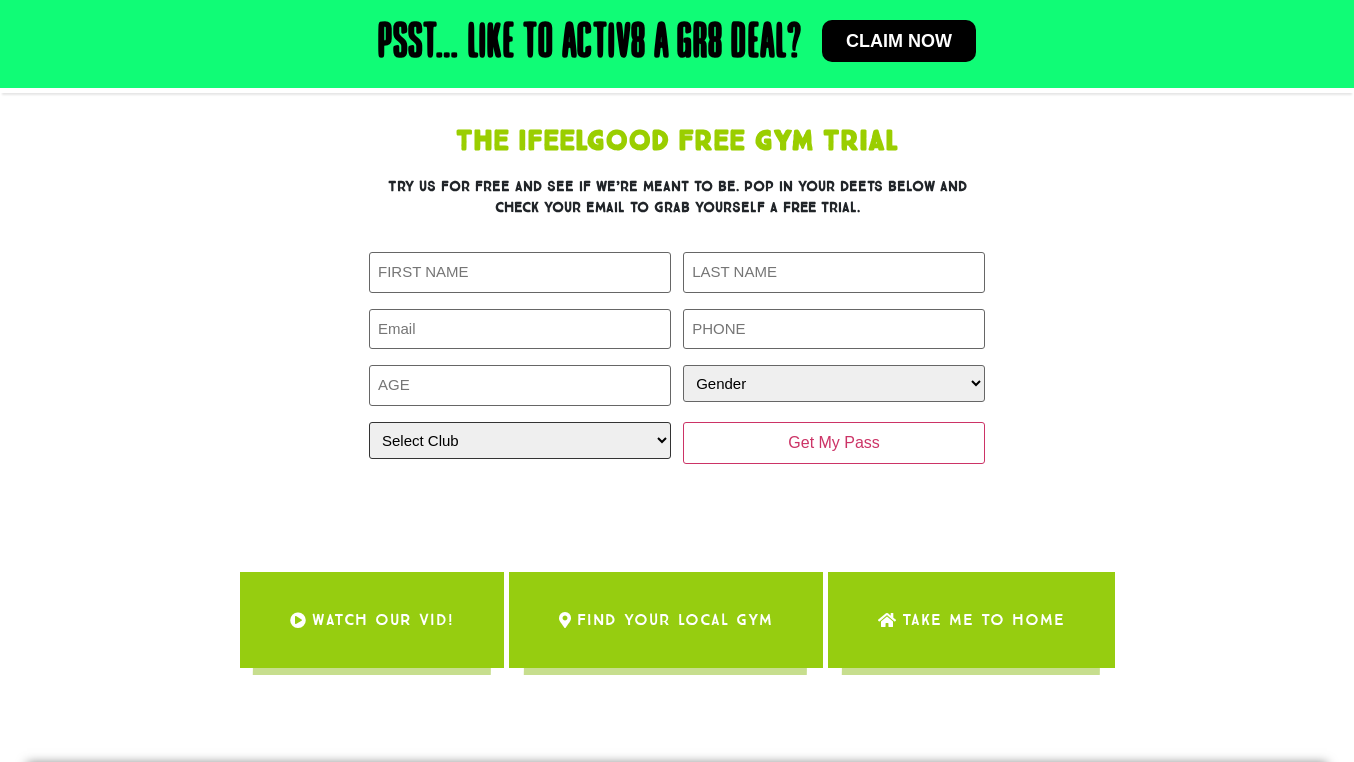 select on "Calamvale" 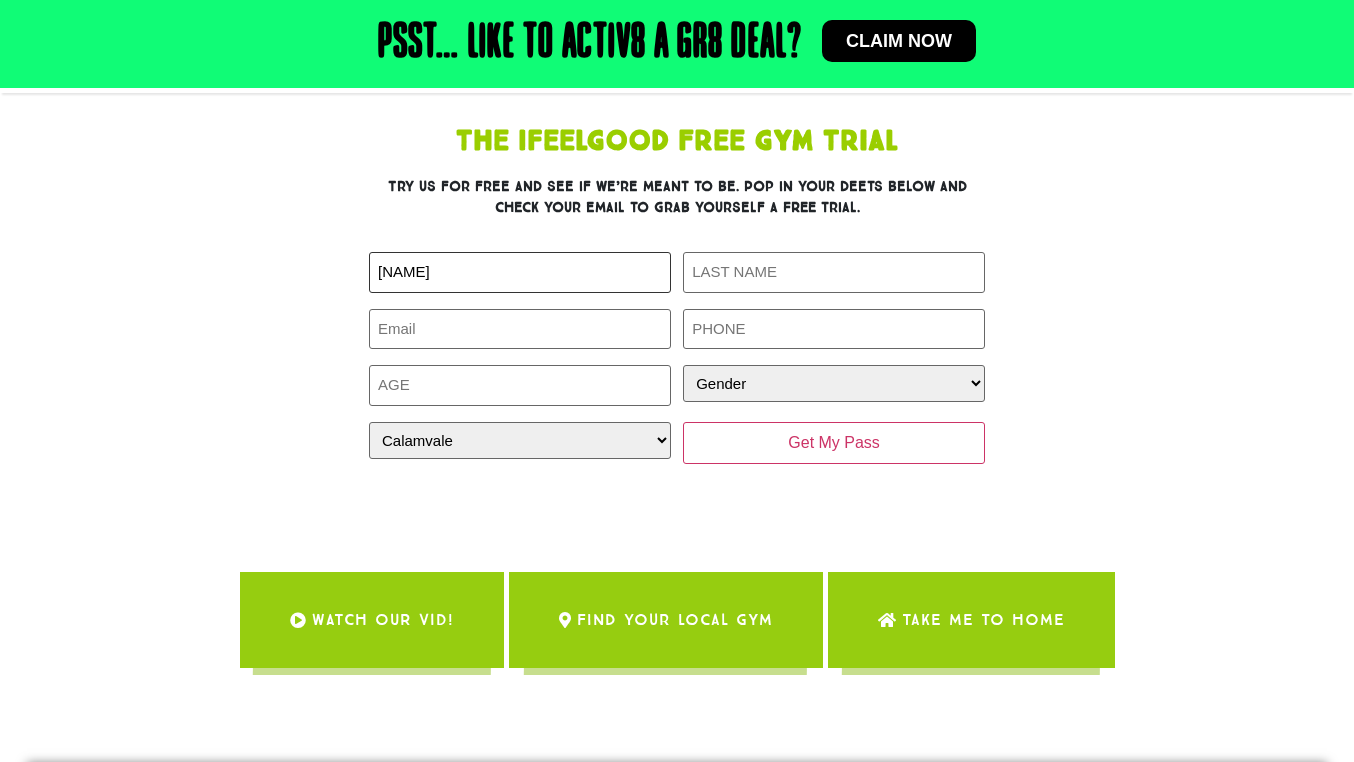 type on "[NAME]" 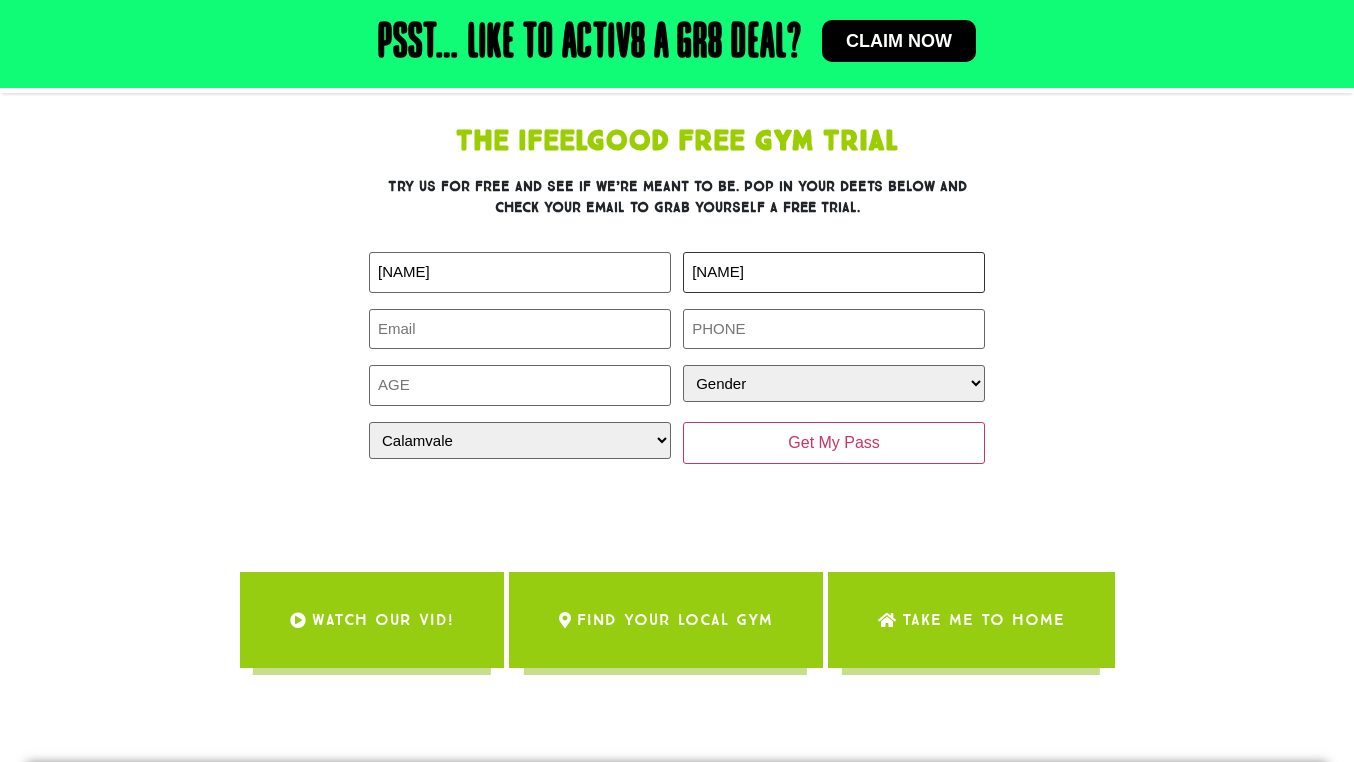 type on "yang" 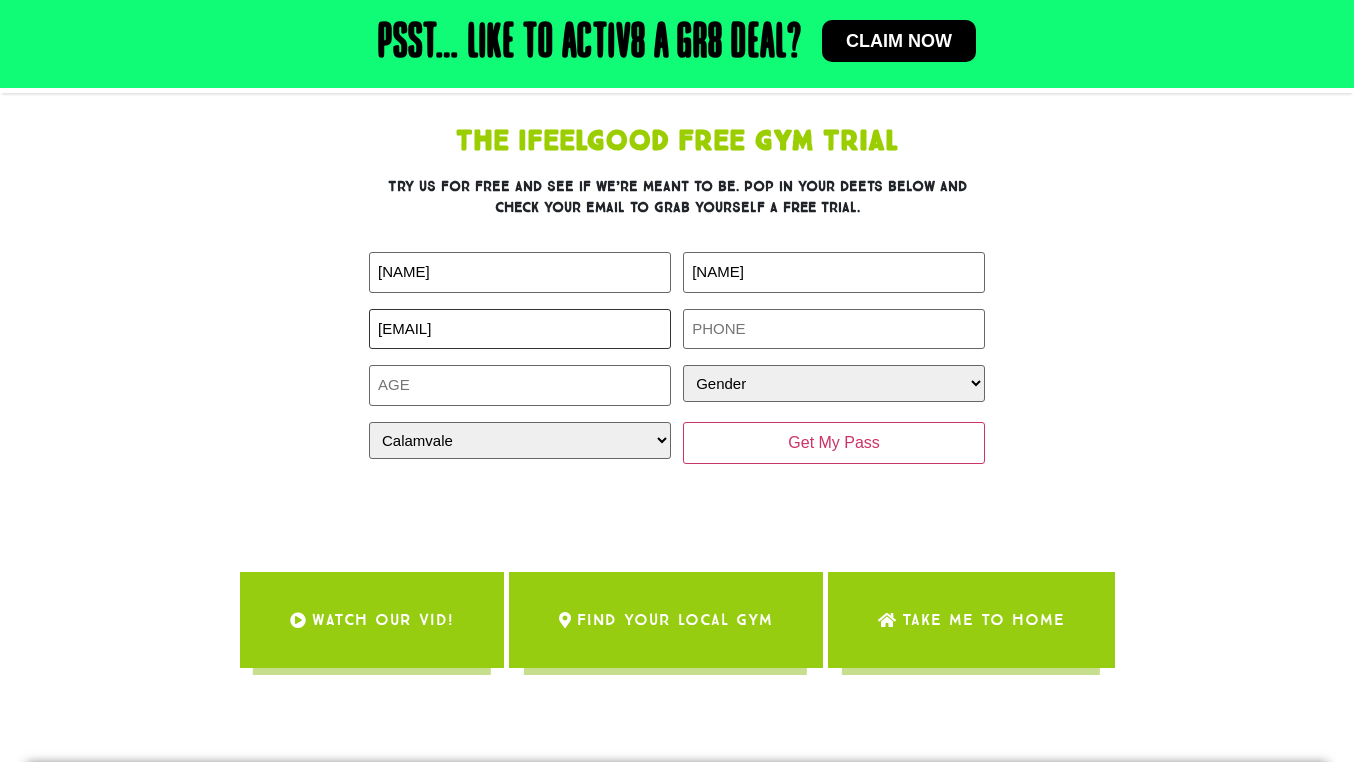 type on "wj_0121@nate.com" 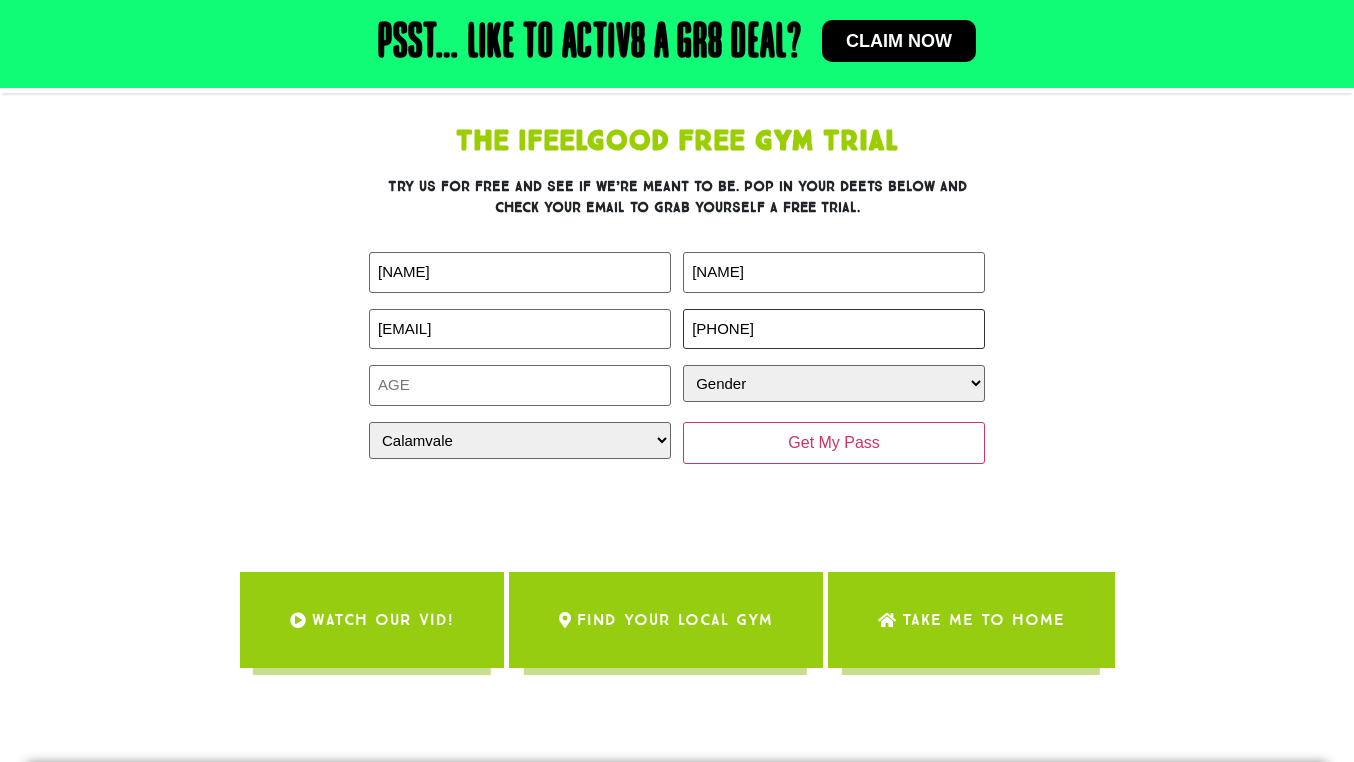 type on "0490393571" 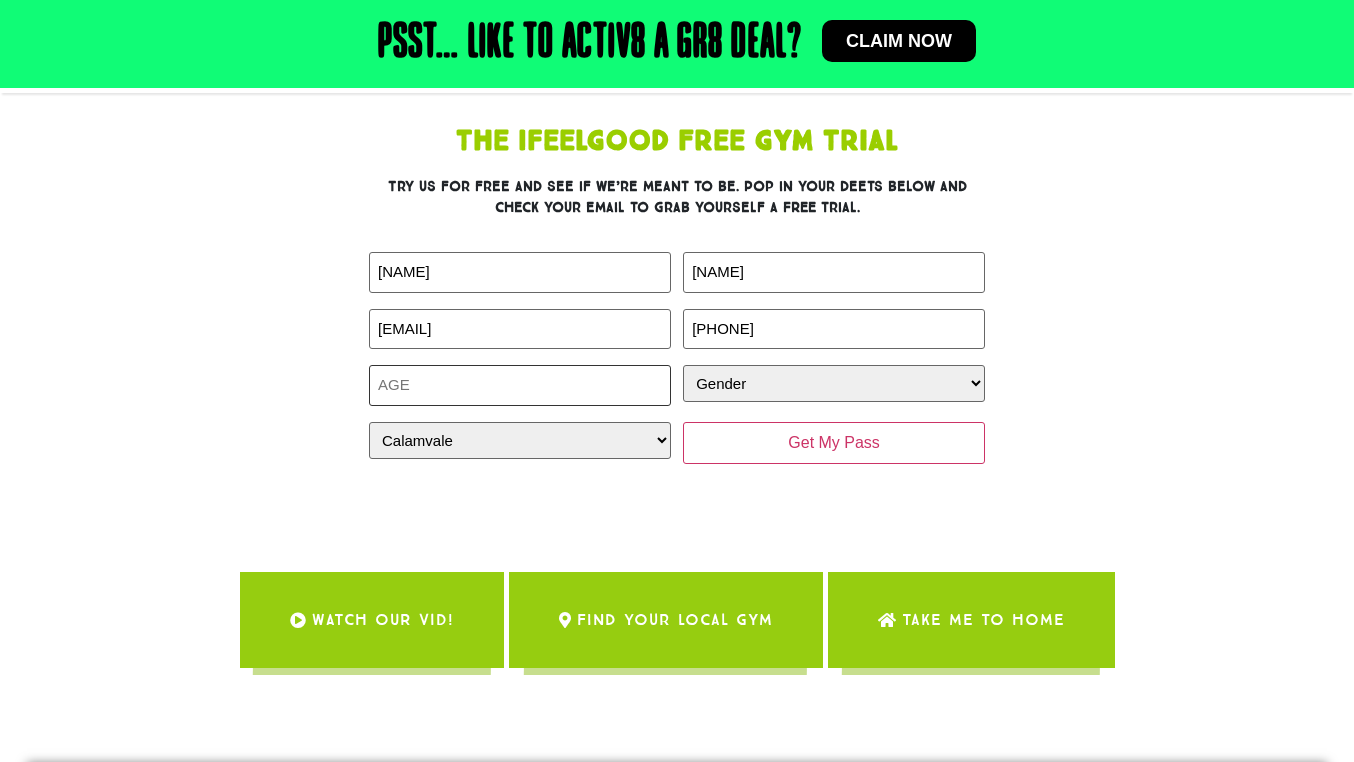 click on "Age (Required)" at bounding box center (520, 385) 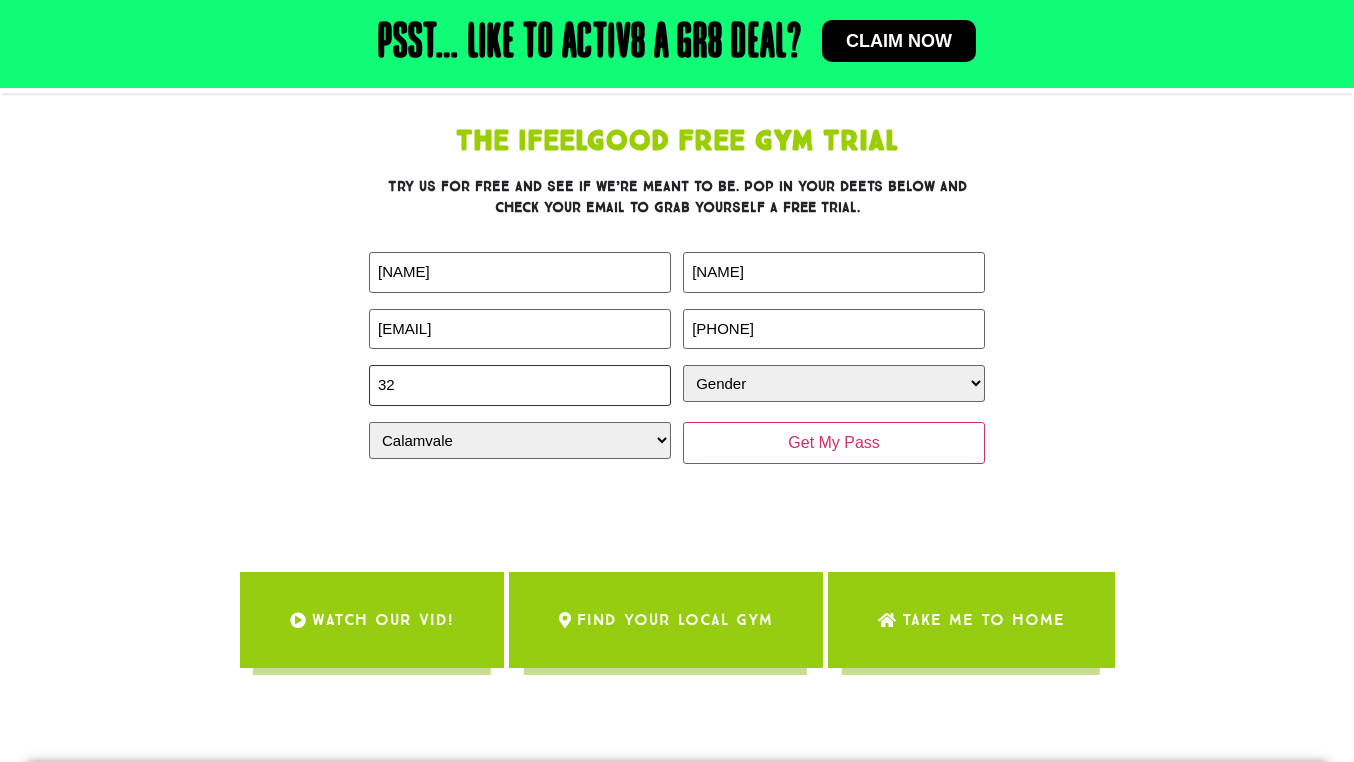 type on "32" 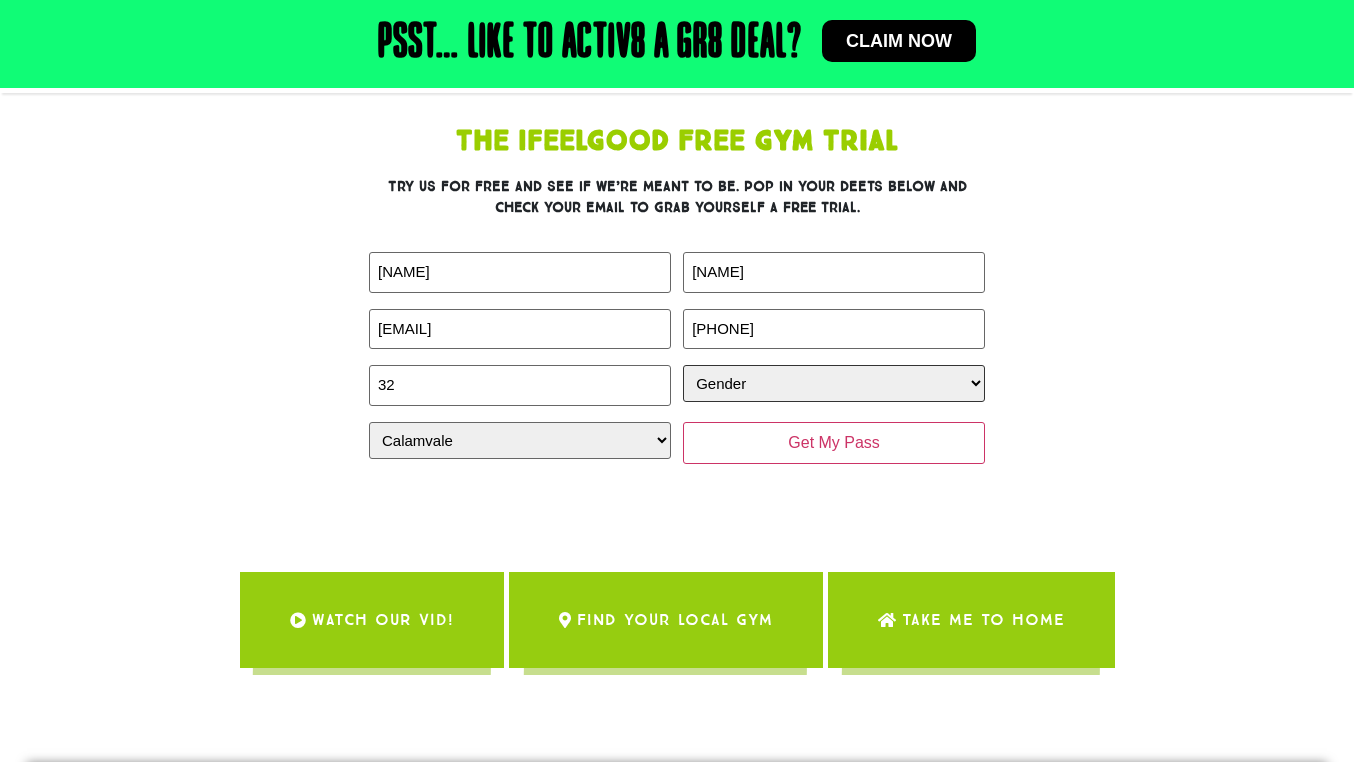 select on "Male" 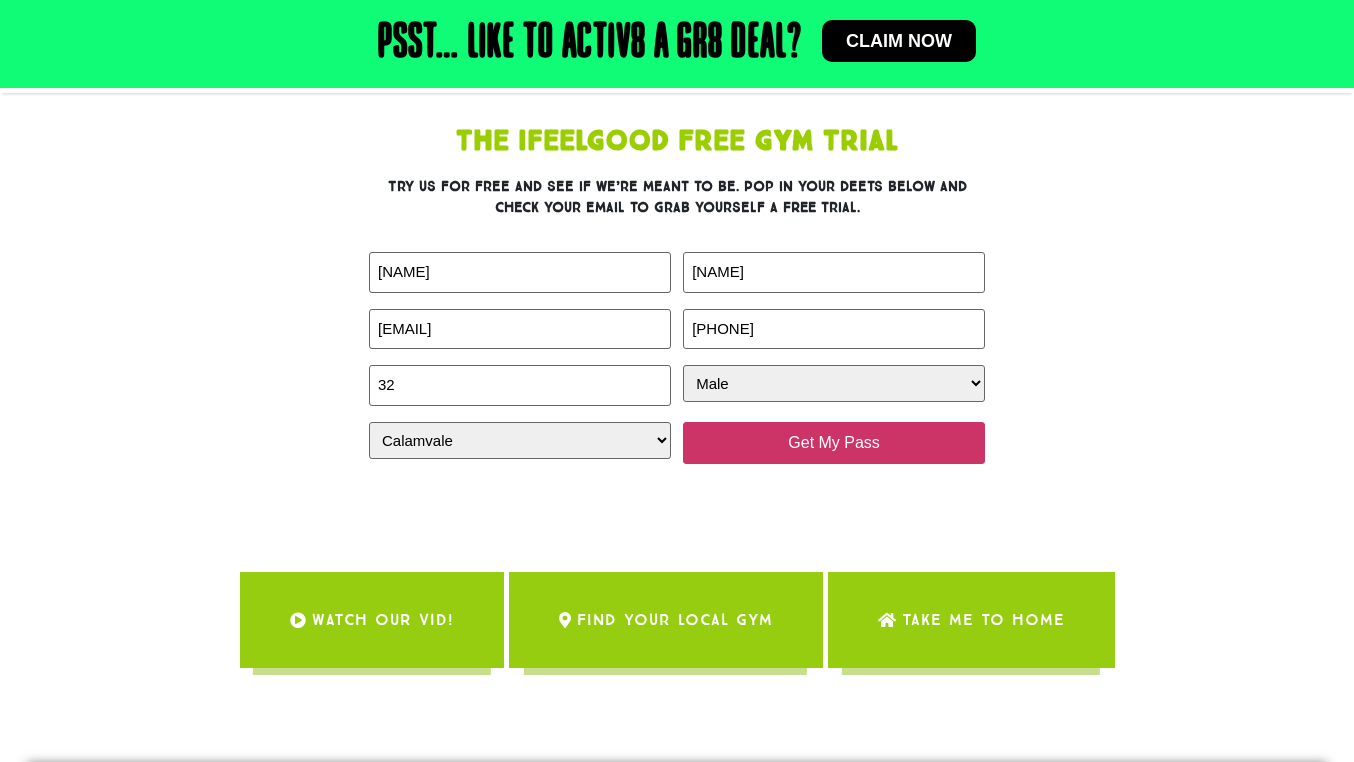 click on "Get My Pass" at bounding box center [834, 443] 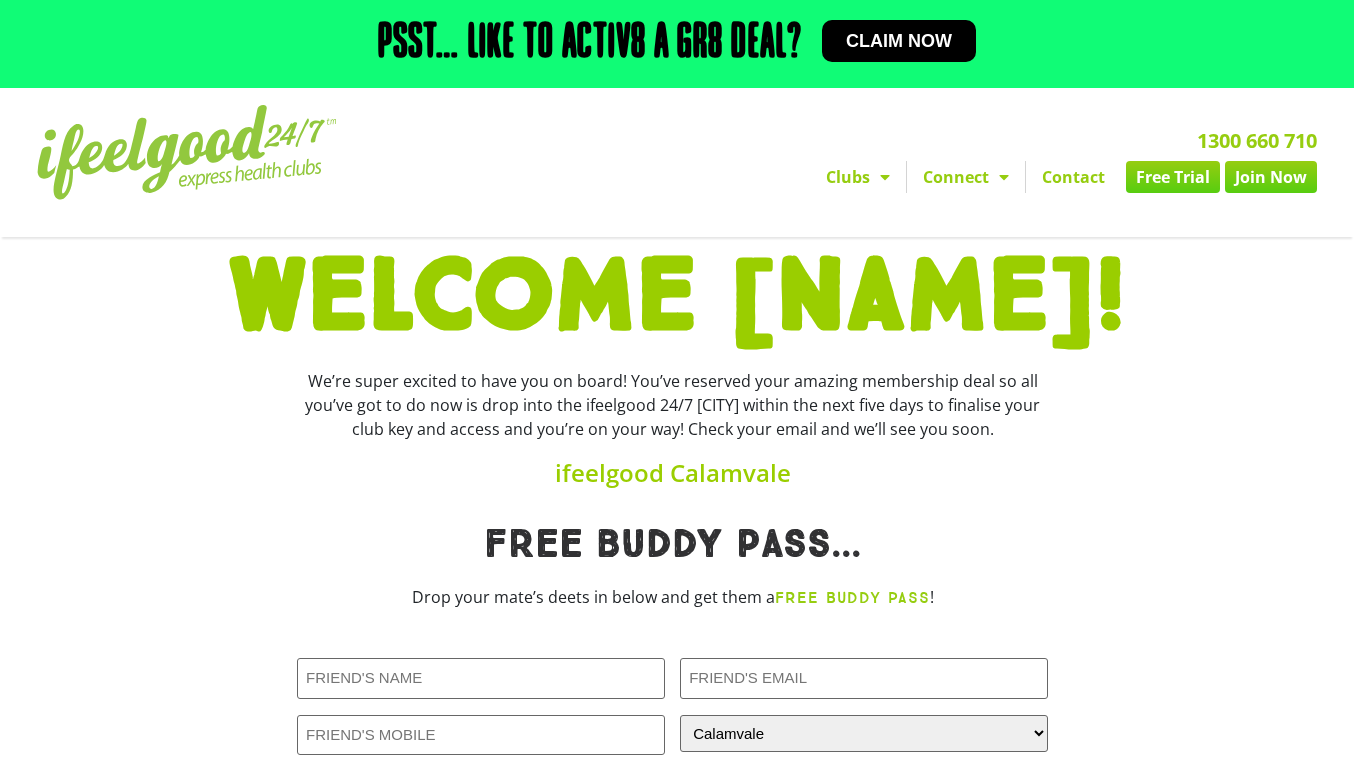 scroll, scrollTop: 0, scrollLeft: 0, axis: both 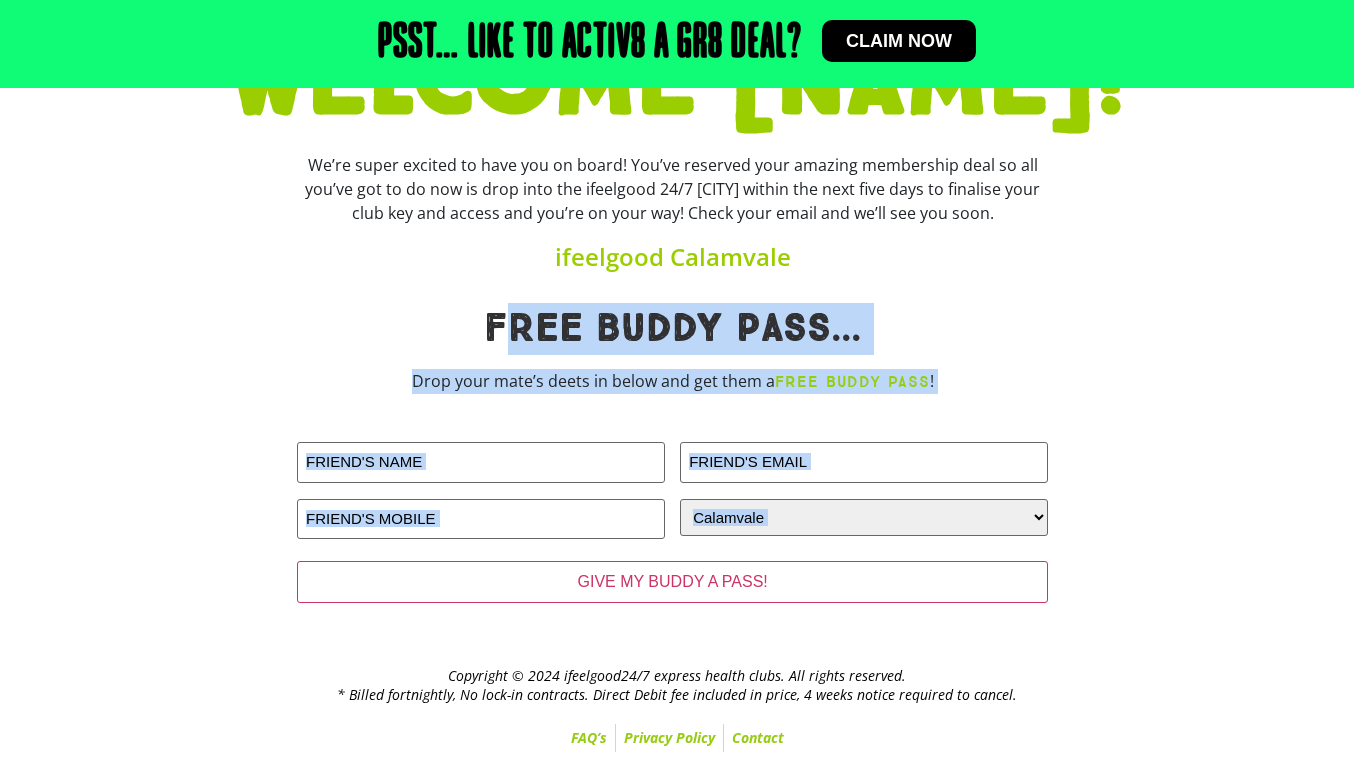 drag, startPoint x: 510, startPoint y: 339, endPoint x: 1298, endPoint y: 622, distance: 837.27716 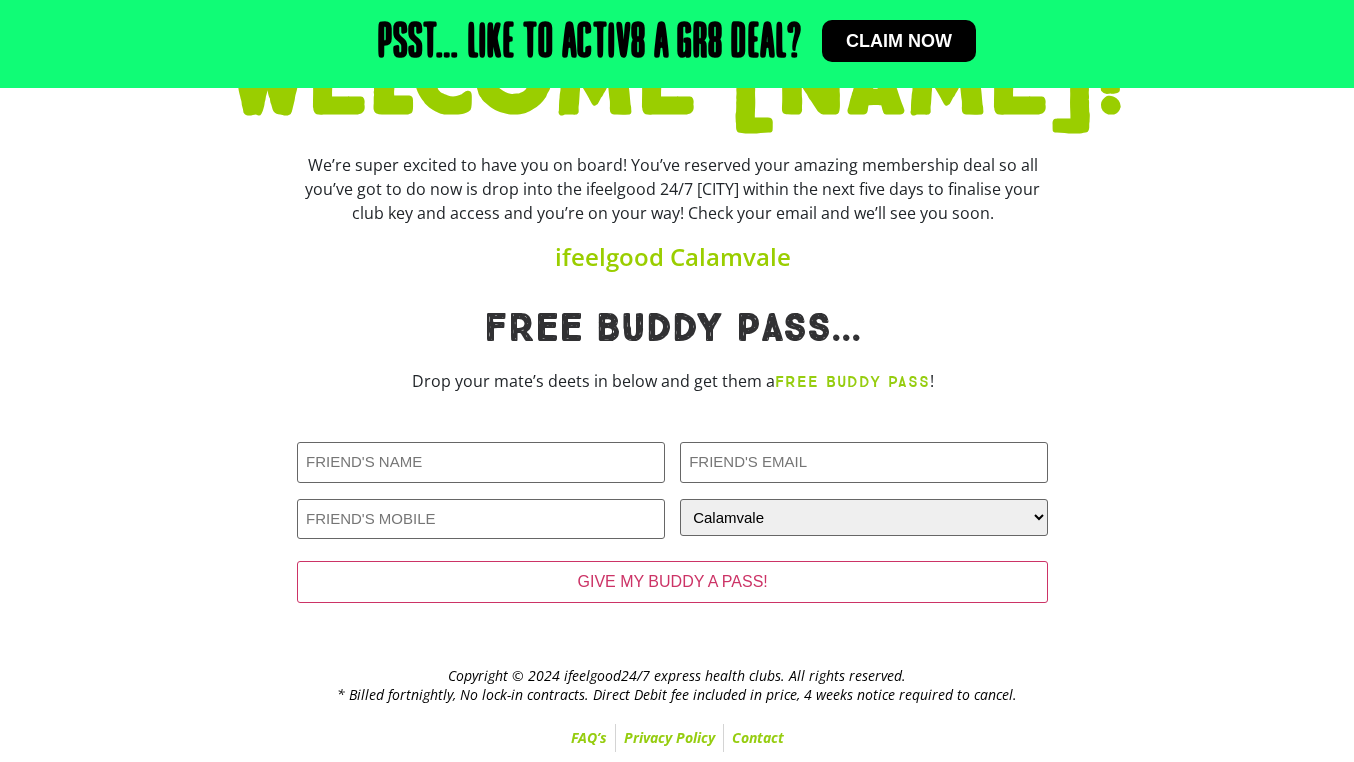 click at bounding box center [1188, 468] 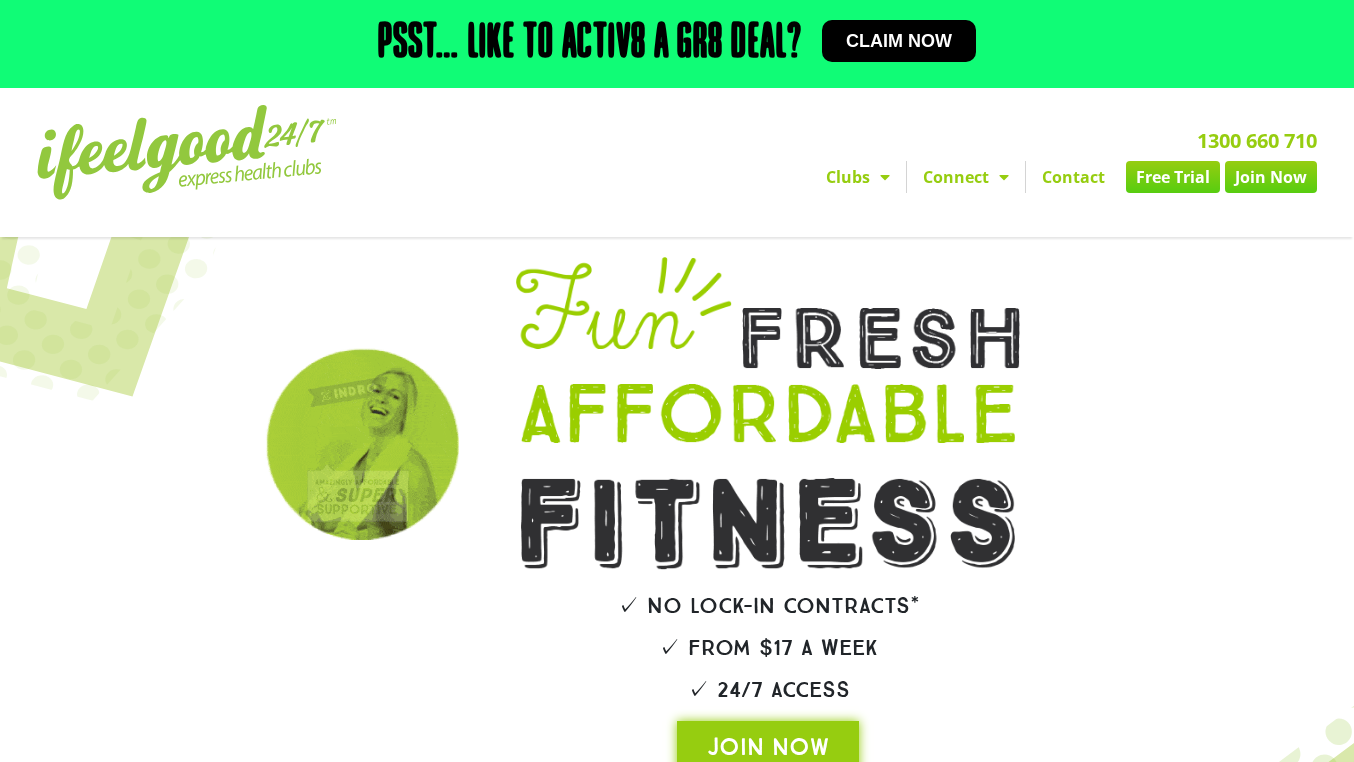 scroll, scrollTop: 0, scrollLeft: 0, axis: both 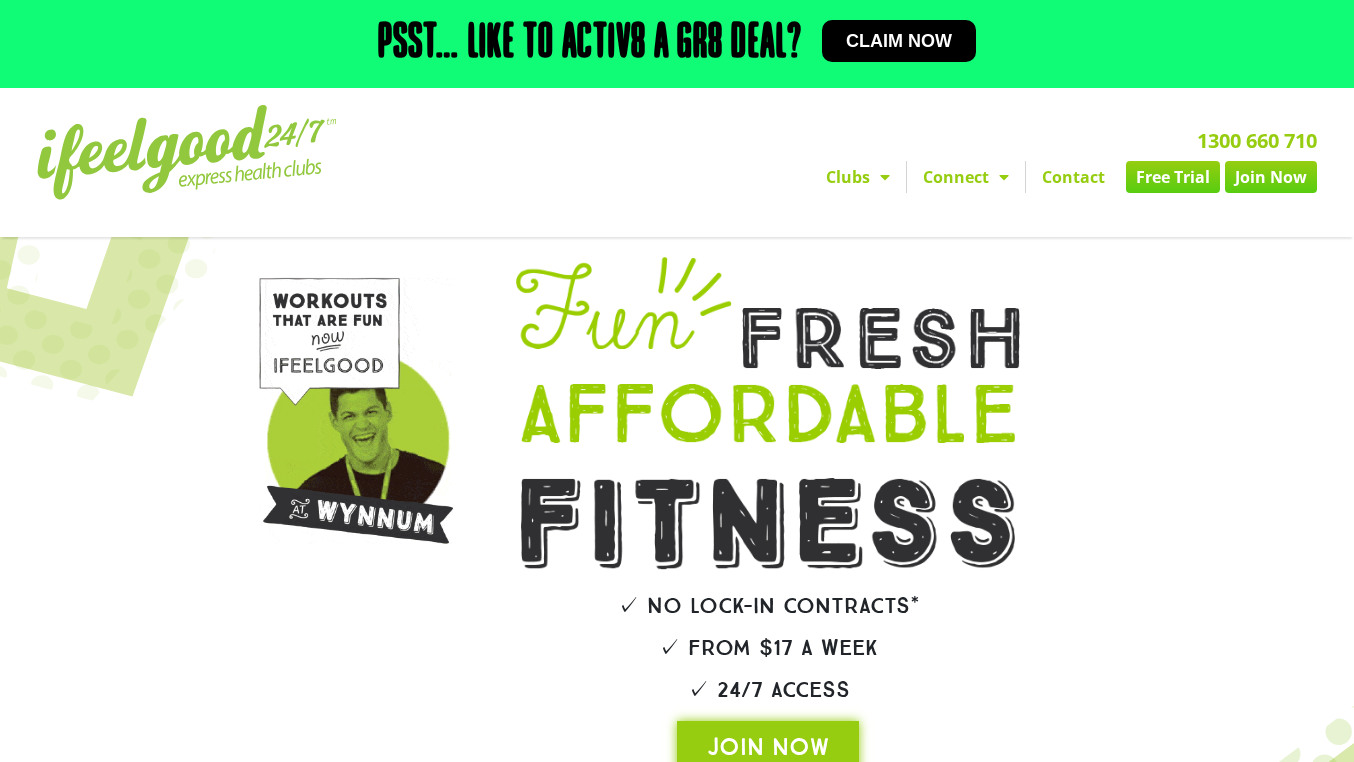 click on "Join Now" 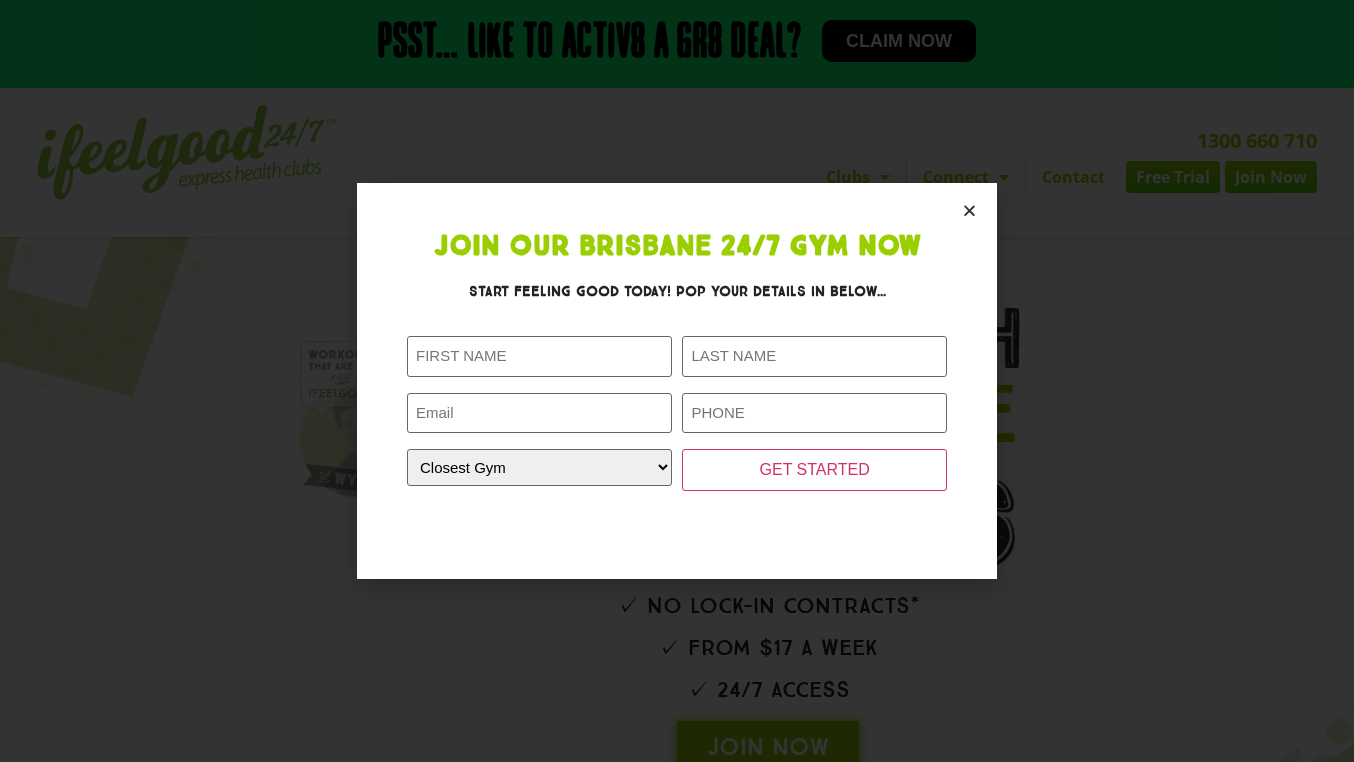 click at bounding box center (969, 210) 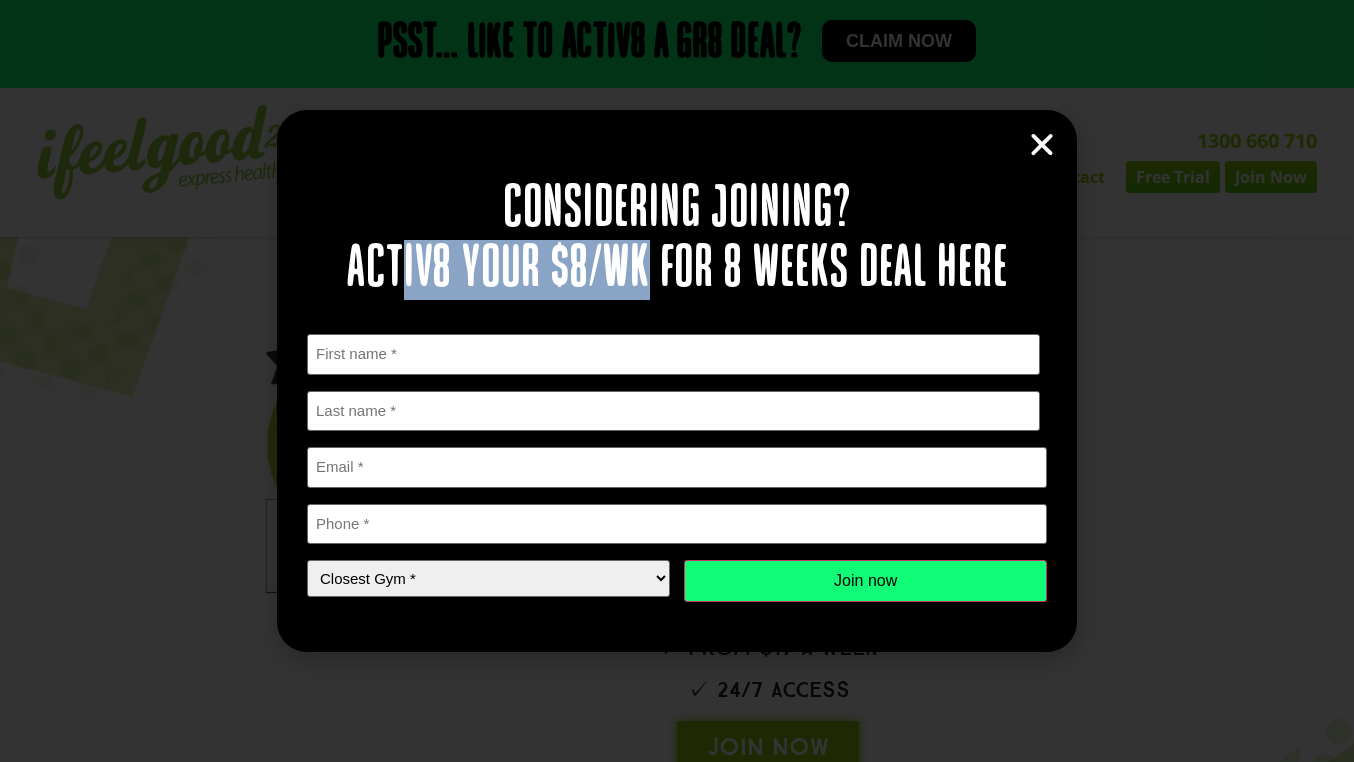 drag, startPoint x: 450, startPoint y: 271, endPoint x: 651, endPoint y: 271, distance: 201 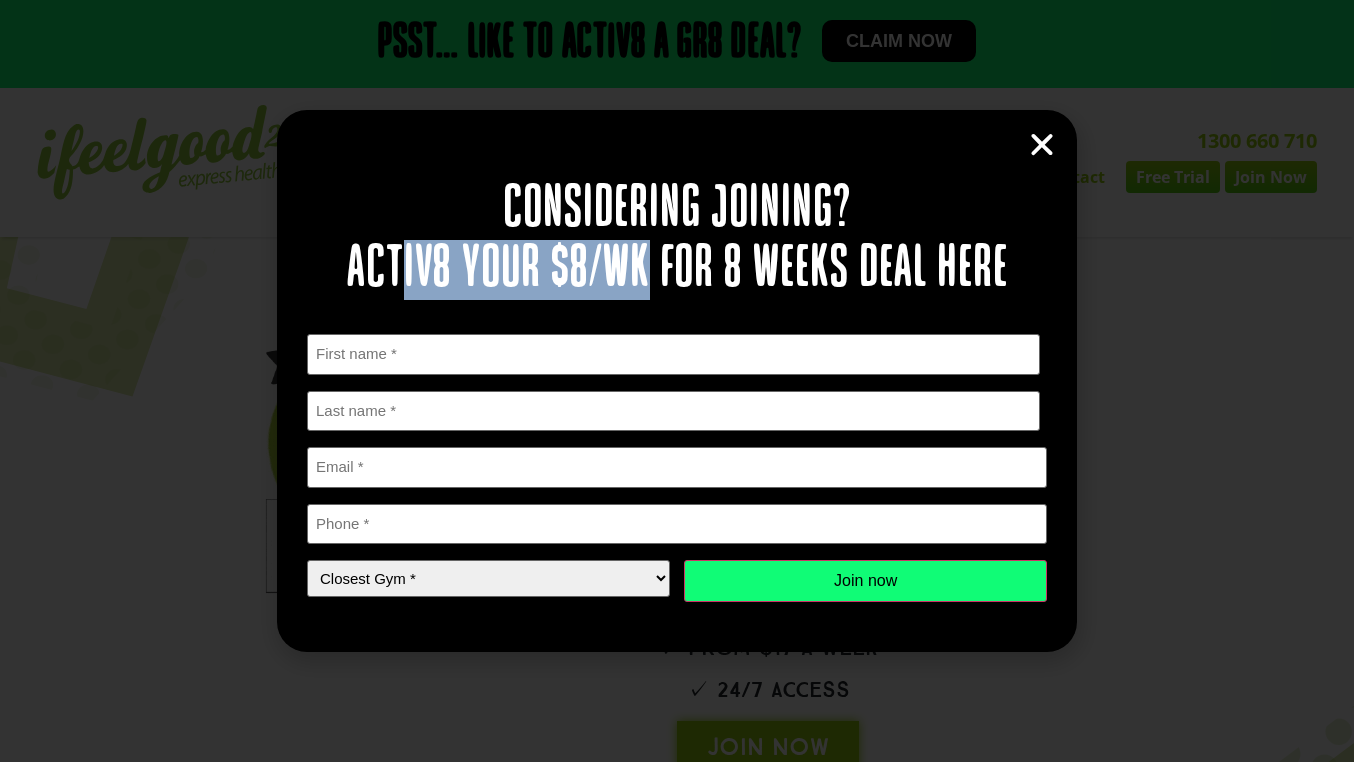 click on "Considering joining?  Activ8 your $8/wk for 8 weeks deal here" at bounding box center [677, 240] 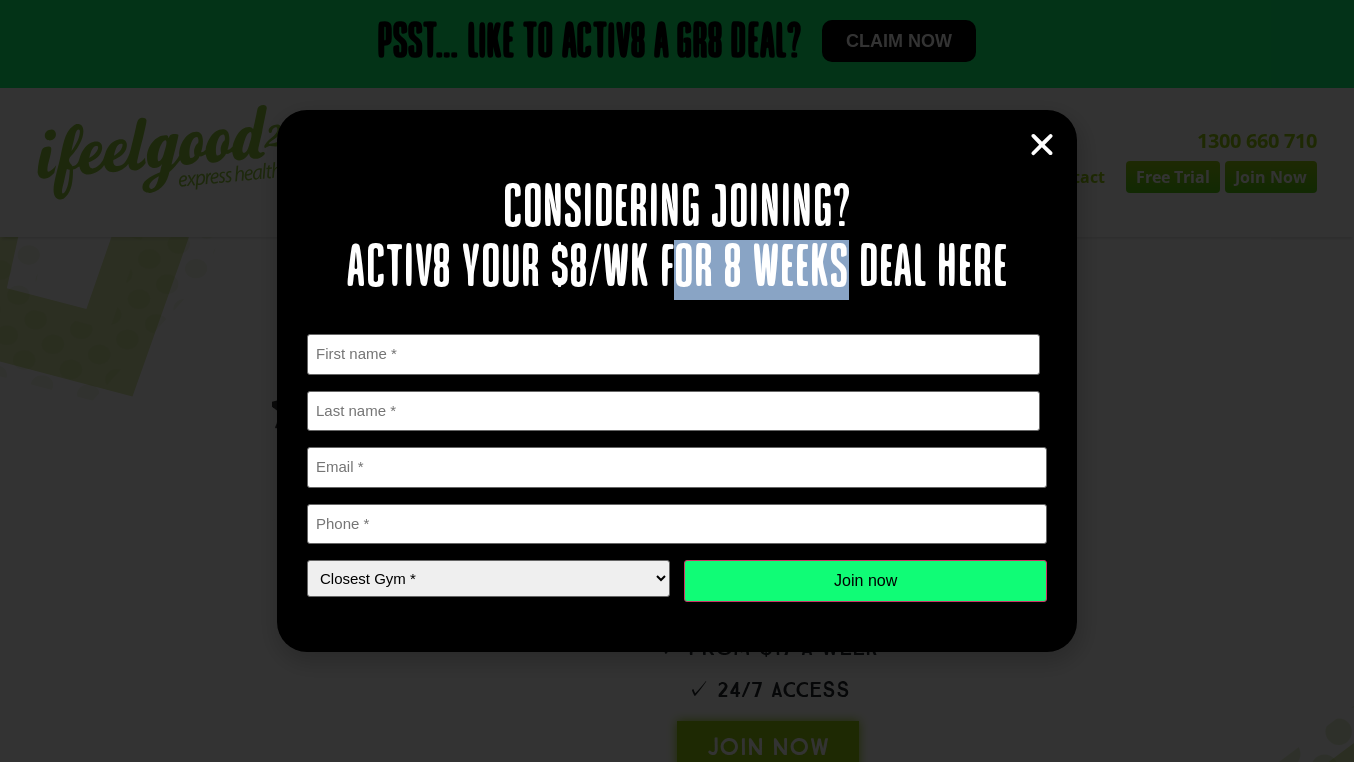 drag, startPoint x: 836, startPoint y: 268, endPoint x: 672, endPoint y: 256, distance: 164.43843 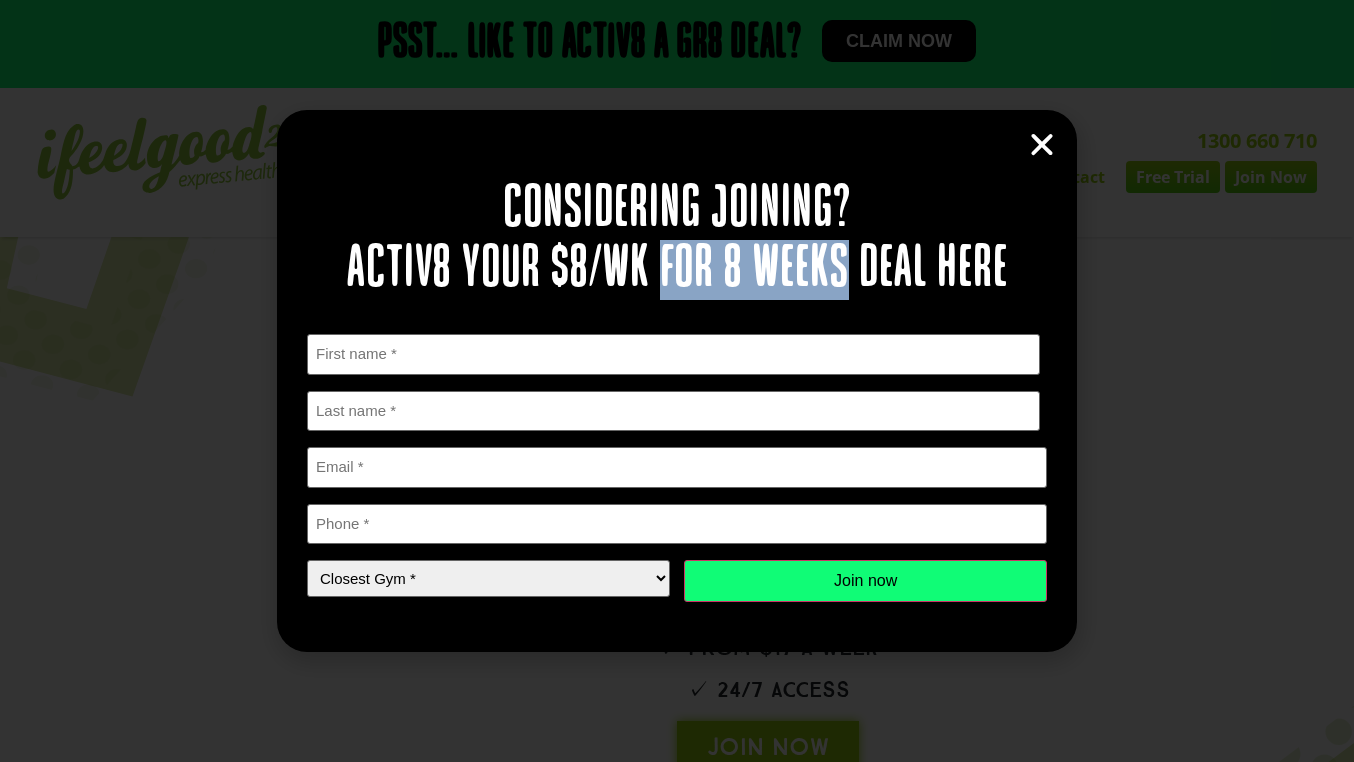 click at bounding box center [1042, 145] 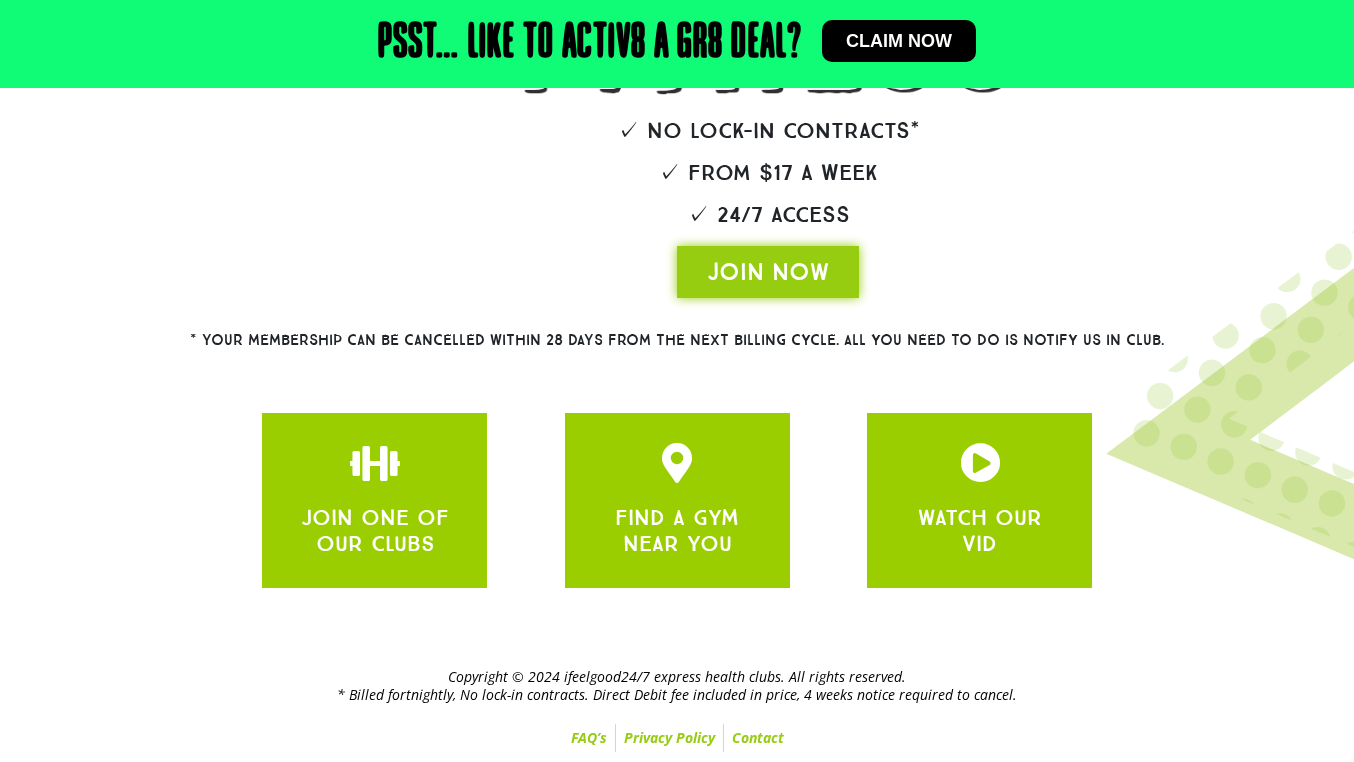 scroll, scrollTop: 0, scrollLeft: 0, axis: both 